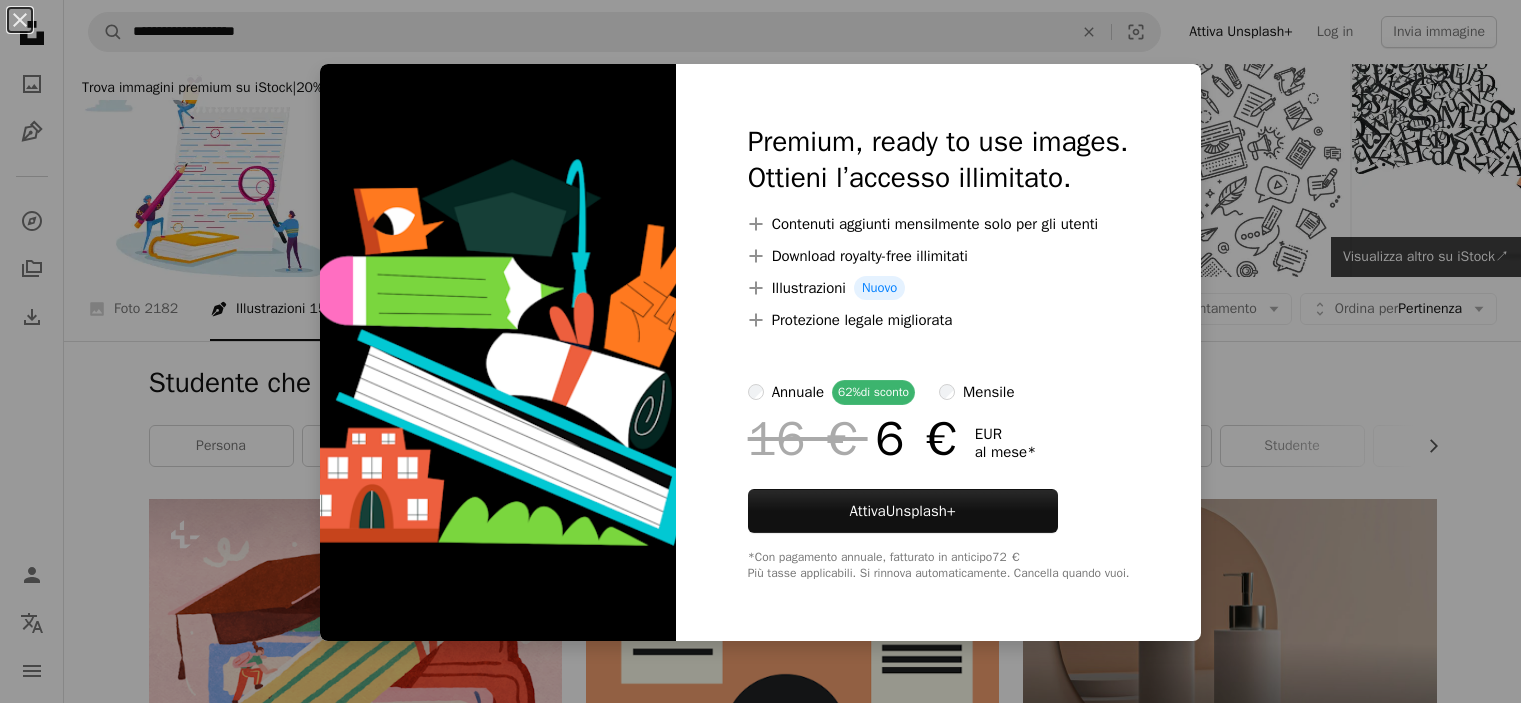 scroll, scrollTop: 7200, scrollLeft: 0, axis: vertical 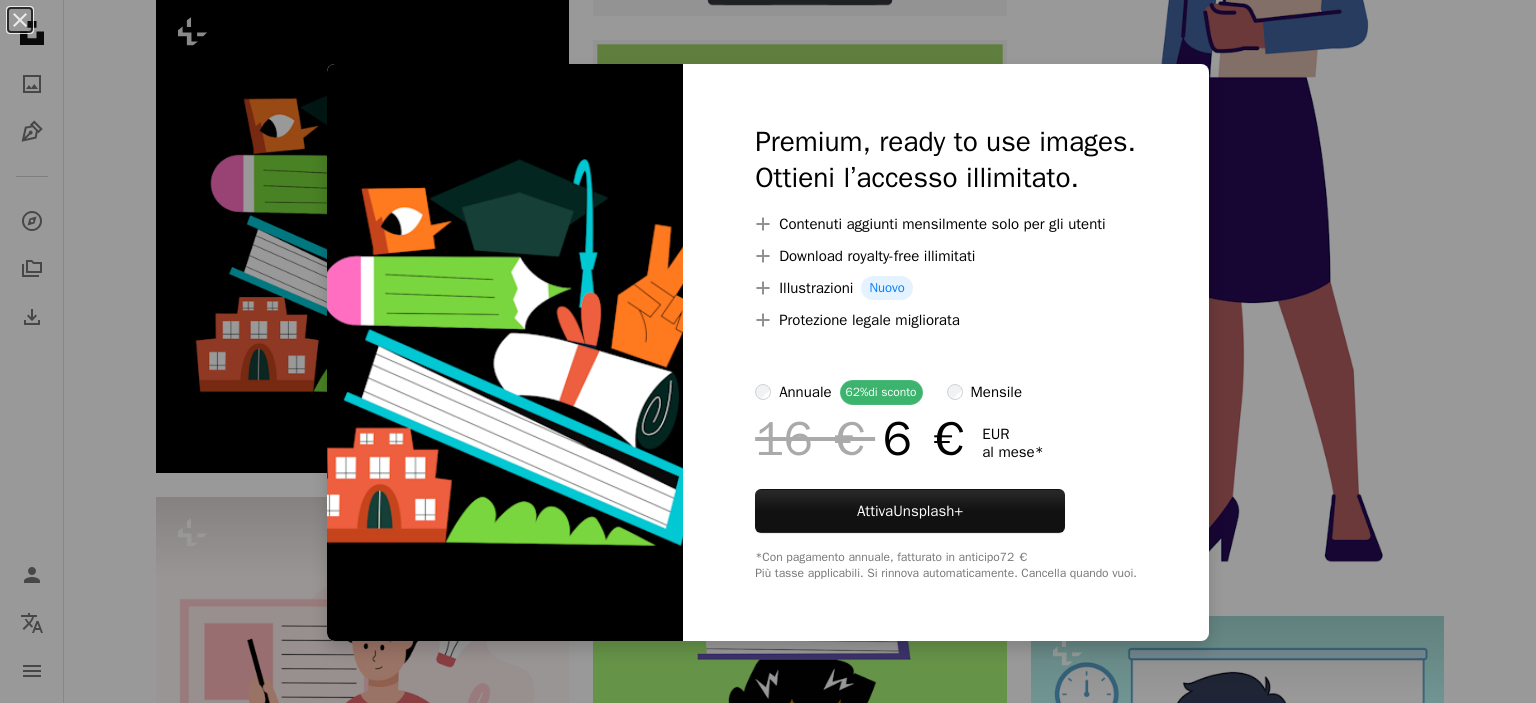 click on "An X shape Premium, ready to use images. Ottieni l’accesso illimitato. A plus sign Contenuti aggiunti mensilmente solo per gli utenti A plus sign Download royalty-free illimitati A plus sign Illustrazioni  Nuovo A plus sign Protezione legale migliorata annuale 62%  di sconto mensile 16 €   6 € EUR al mese * Attiva  Unsplash+ *Con pagamento annuale, fatturato in anticipo  72 € Più tasse applicabili. Si rinnova automaticamente. Cancella quando vuoi." at bounding box center (768, 351) 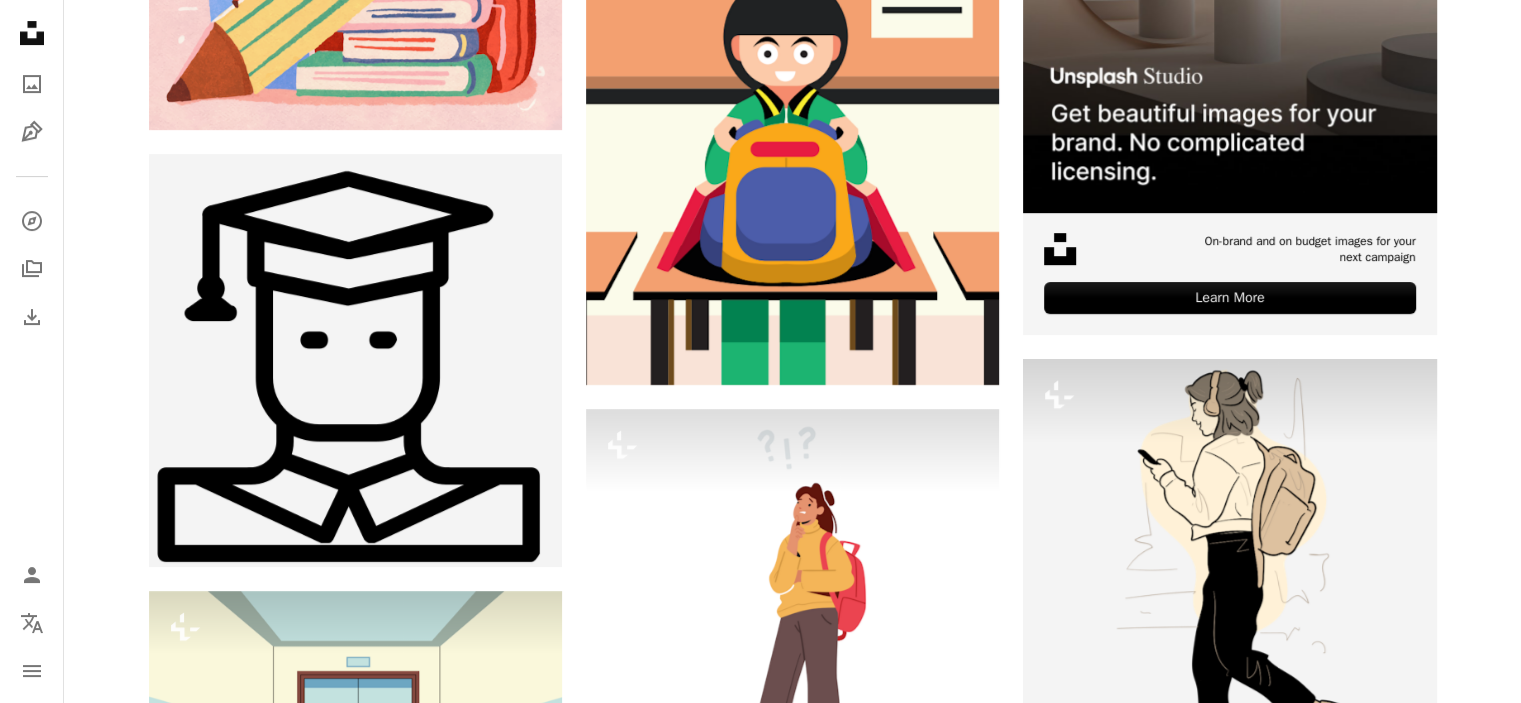 scroll, scrollTop: 0, scrollLeft: 0, axis: both 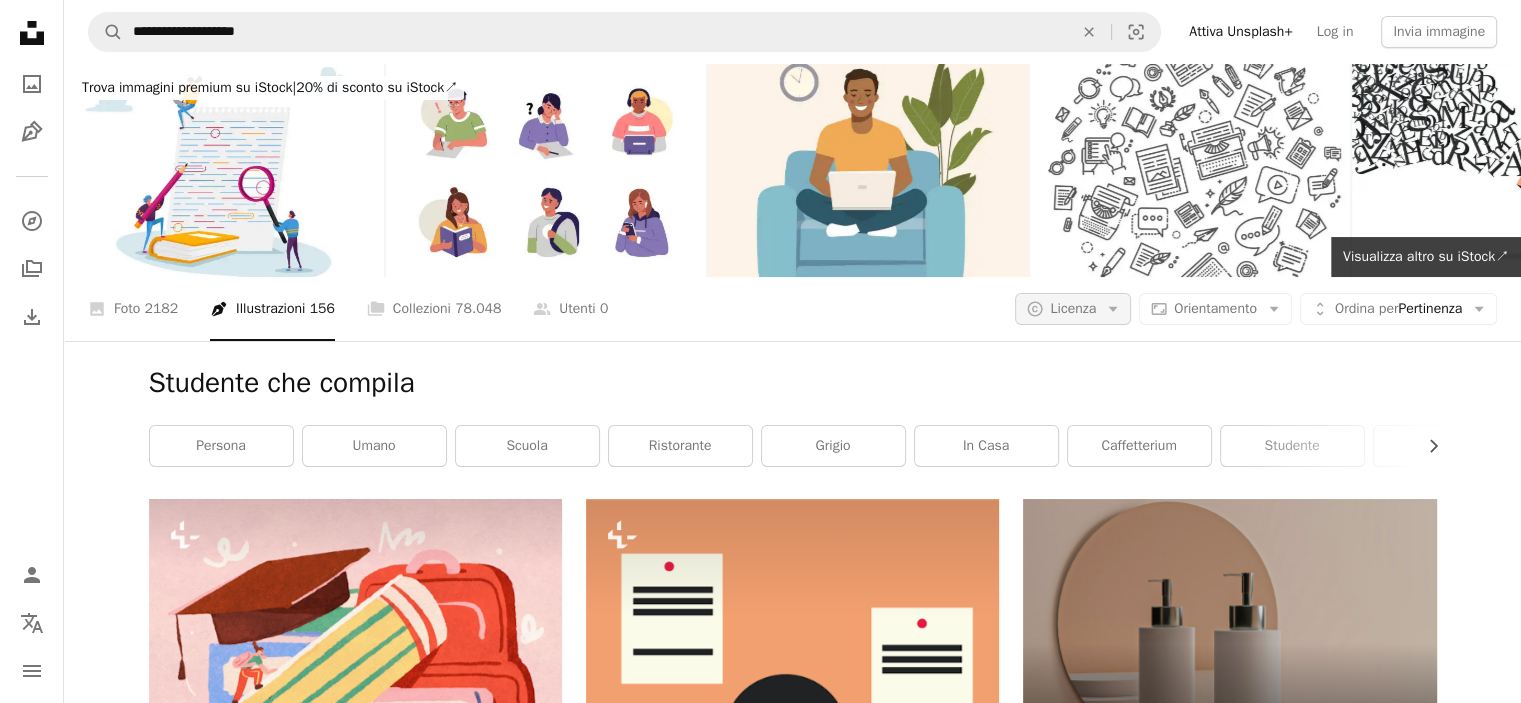 click on "Licenza" at bounding box center [1073, 308] 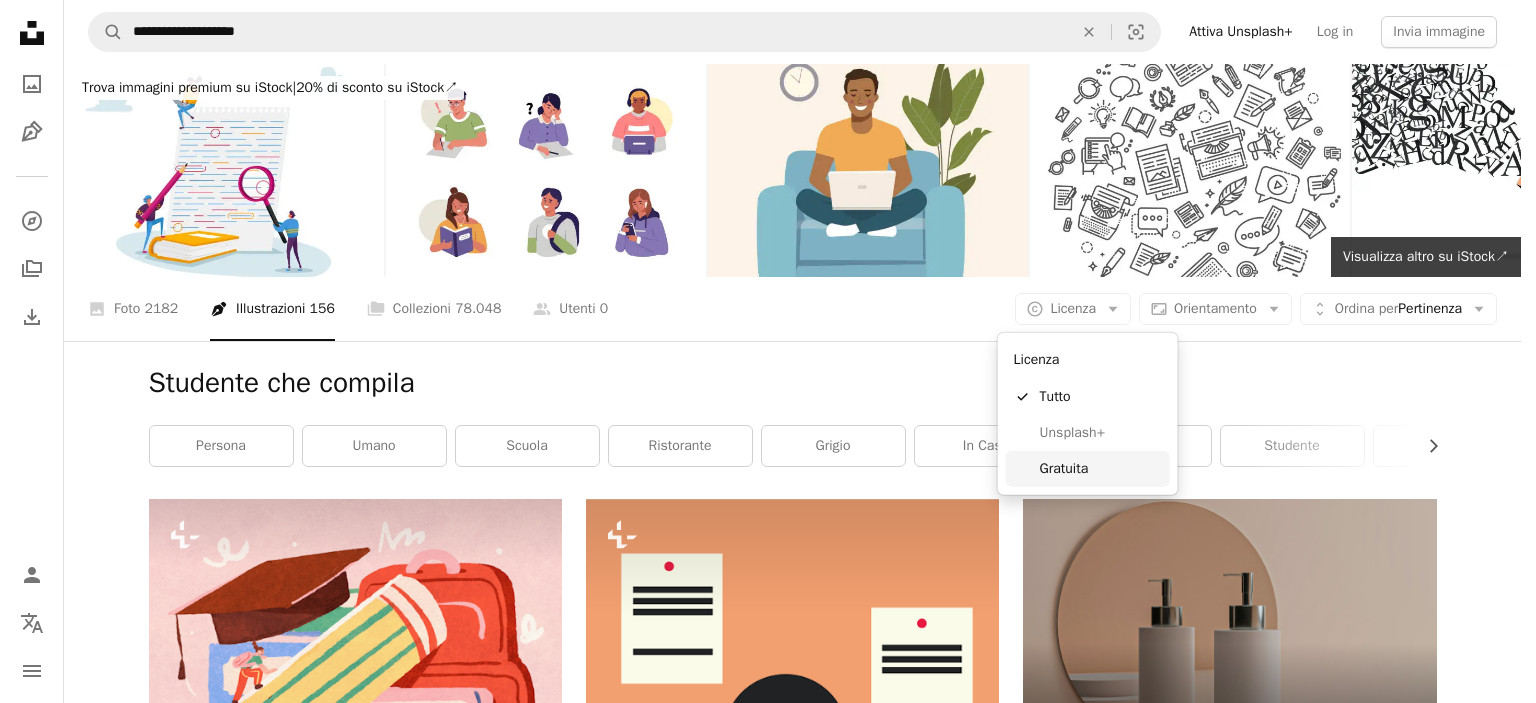 click on "Gratuita" at bounding box center (1101, 469) 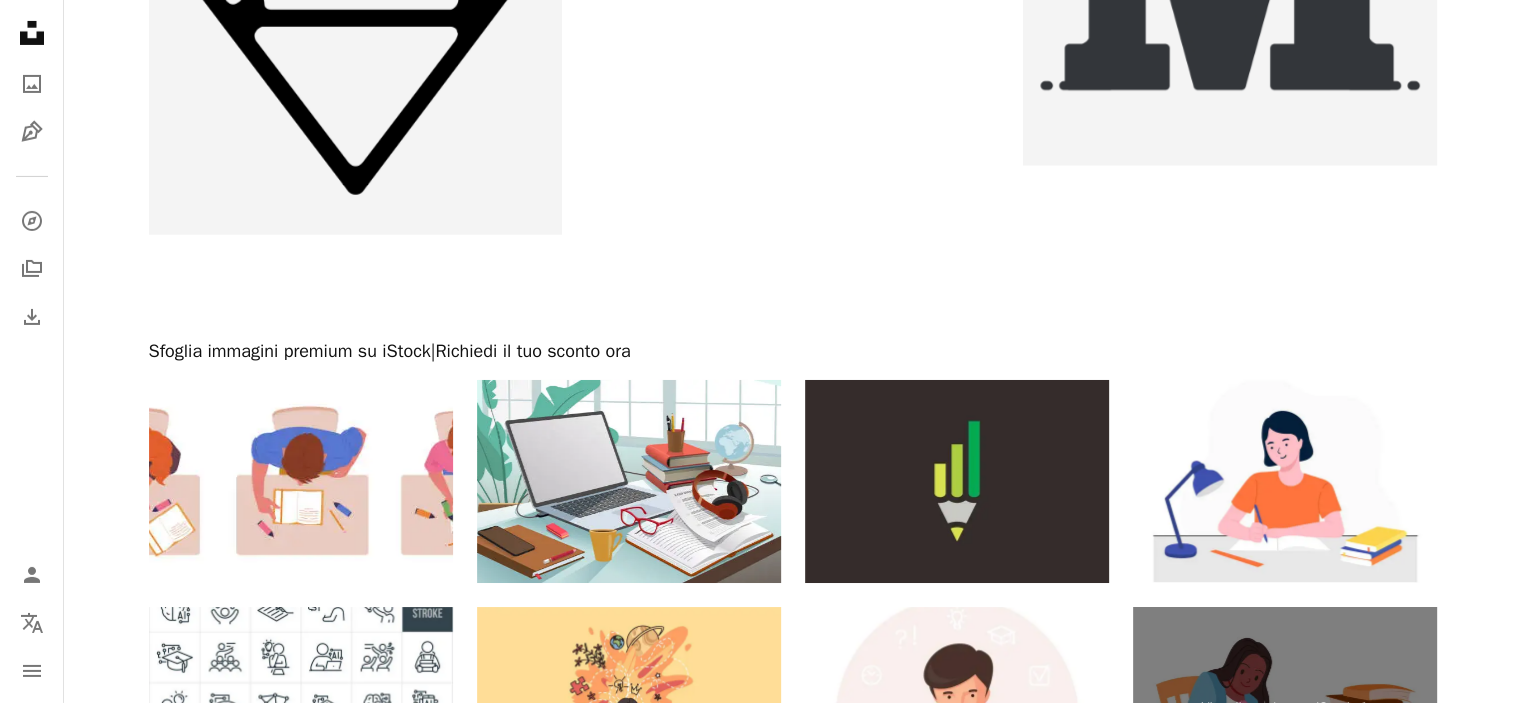 scroll, scrollTop: 7226, scrollLeft: 0, axis: vertical 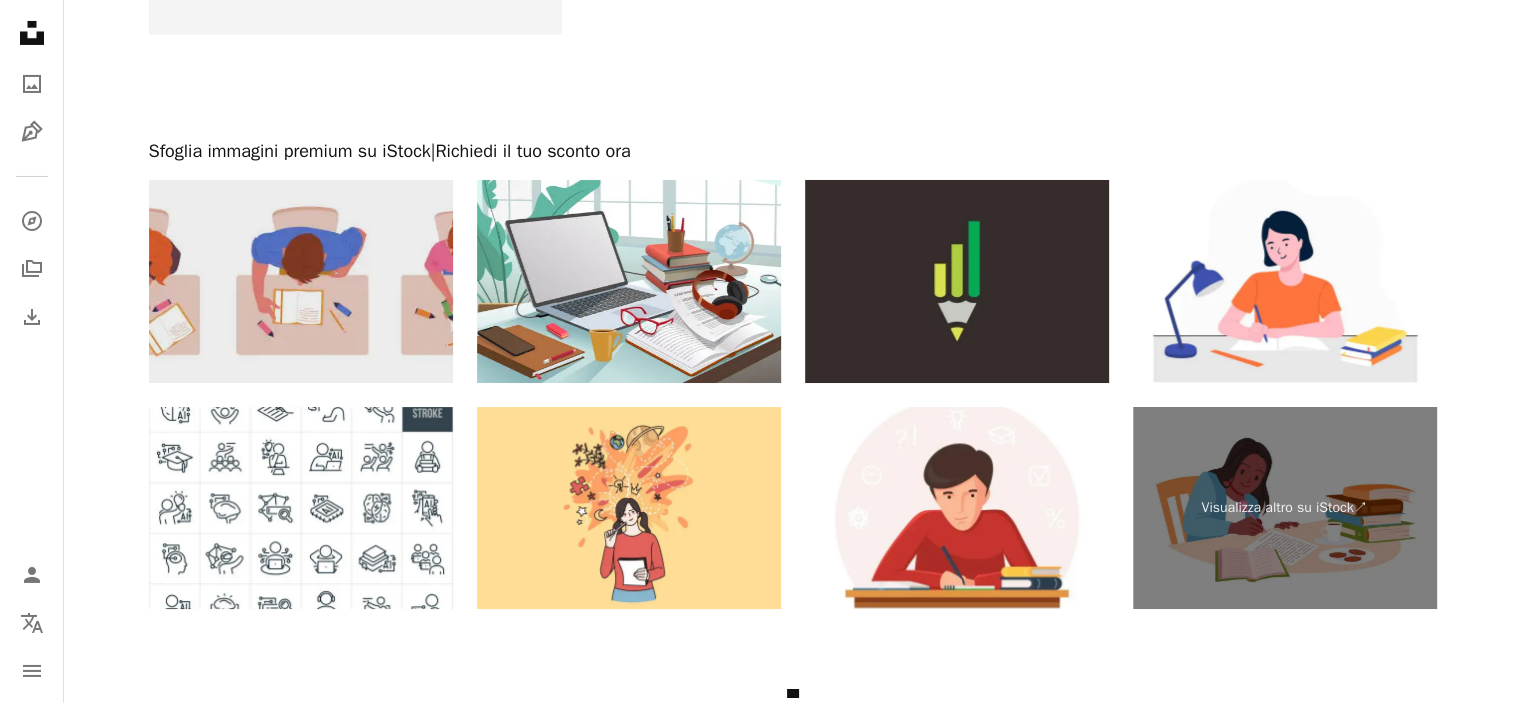click at bounding box center (301, 281) 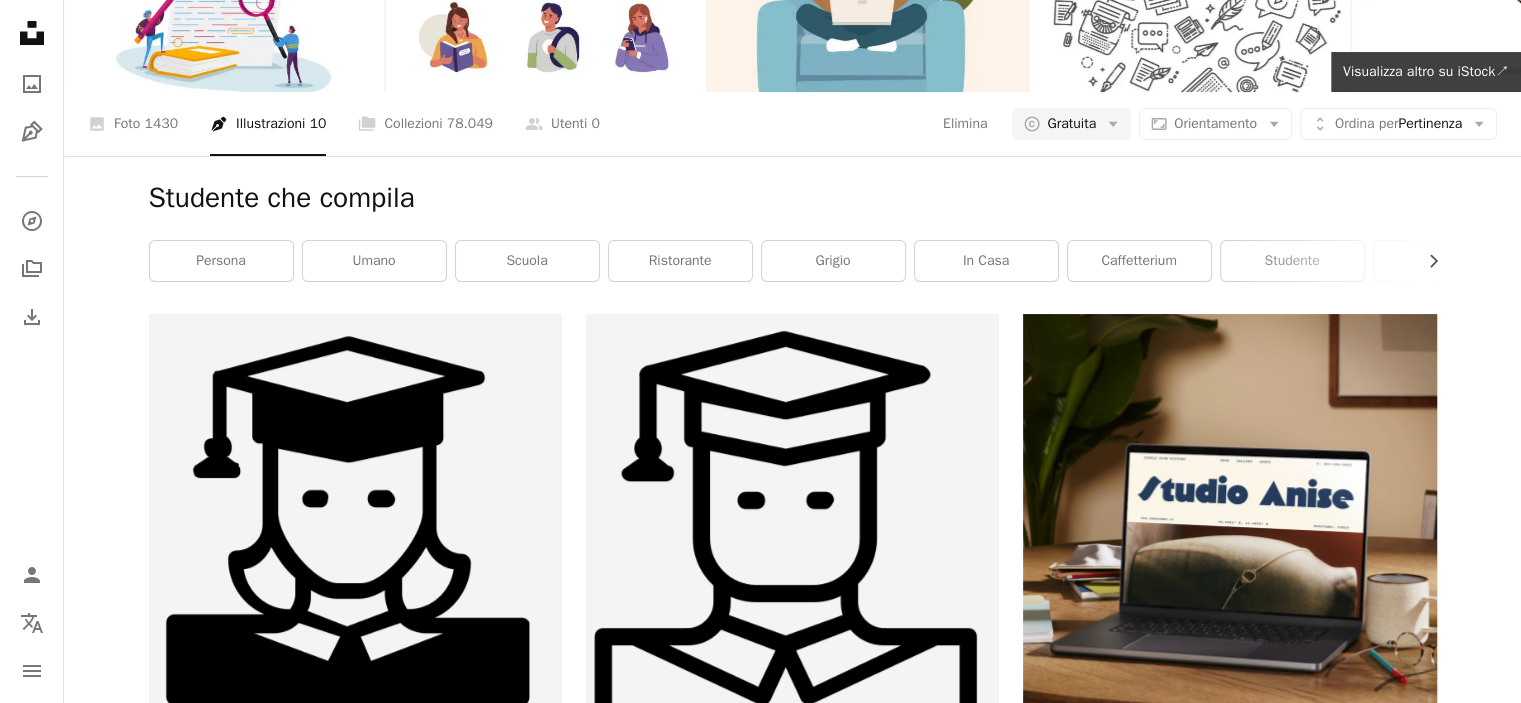 scroll, scrollTop: 0, scrollLeft: 0, axis: both 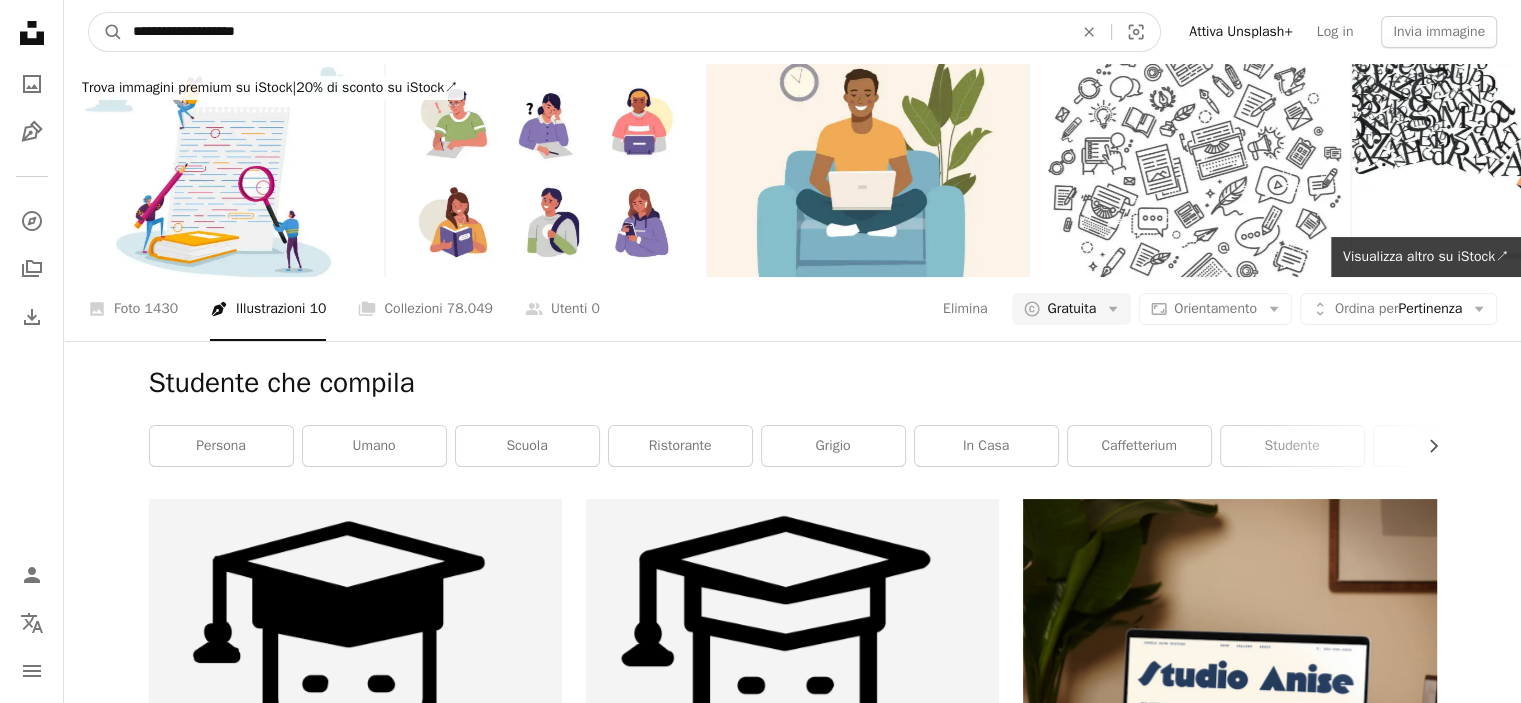 drag, startPoint x: 192, startPoint y: 33, endPoint x: 329, endPoint y: 33, distance: 137 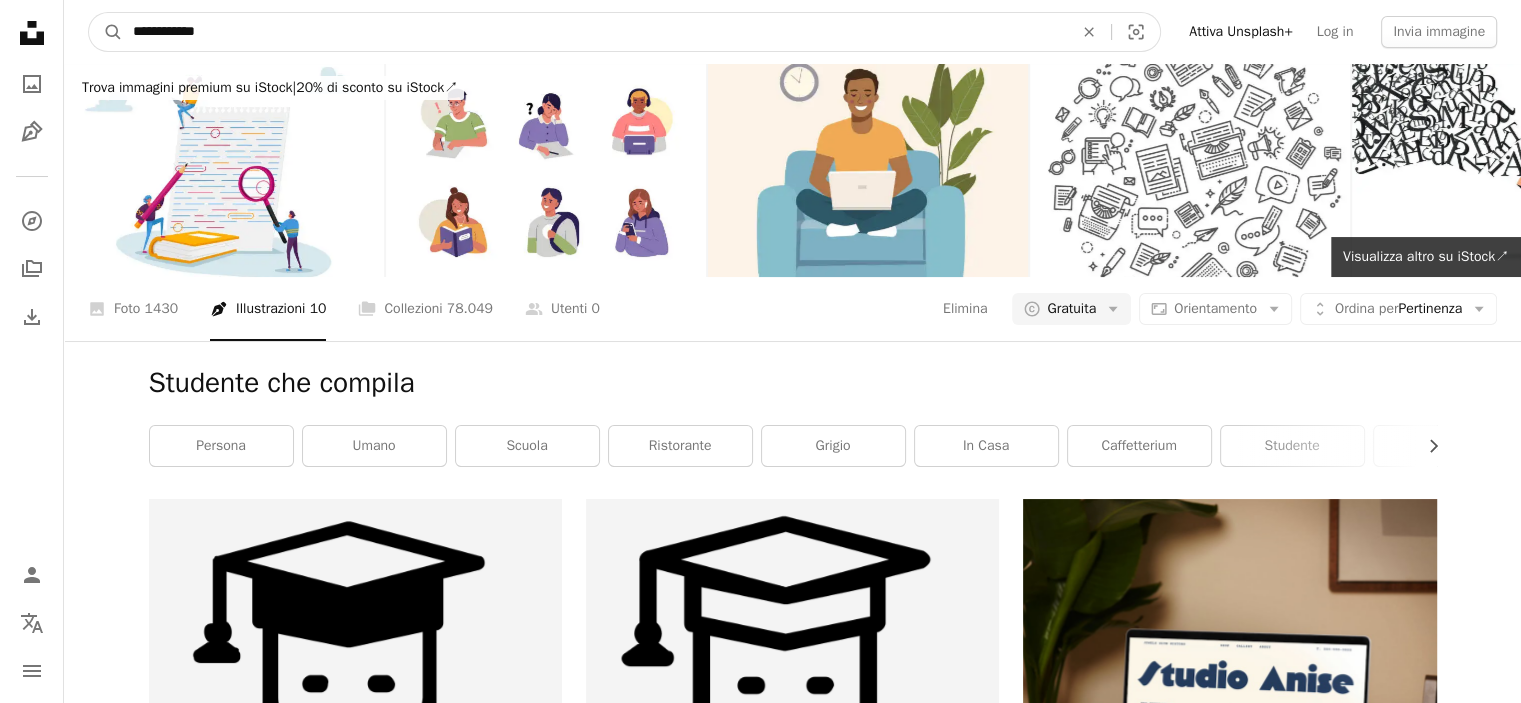 type on "**********" 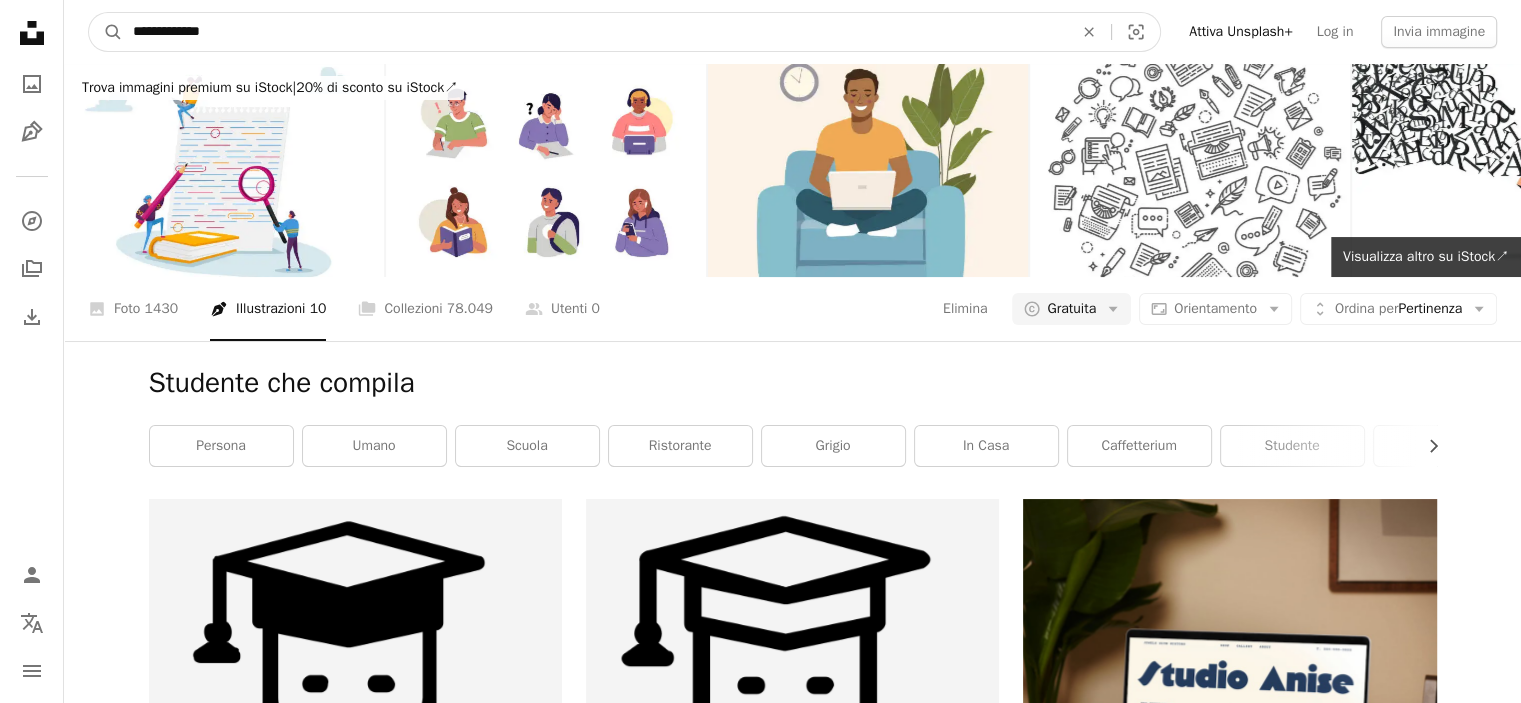 click on "A magnifying glass" at bounding box center [106, 32] 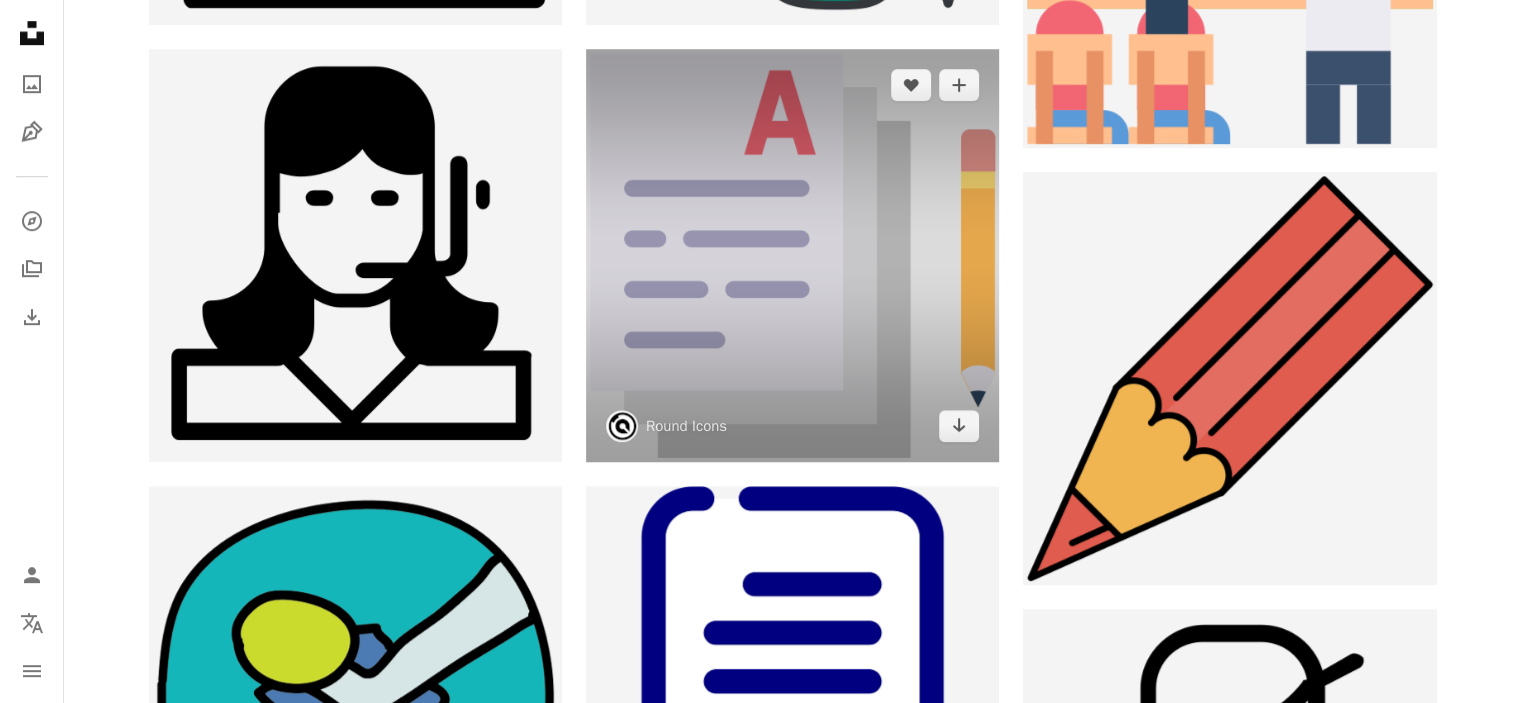 scroll, scrollTop: 1300, scrollLeft: 0, axis: vertical 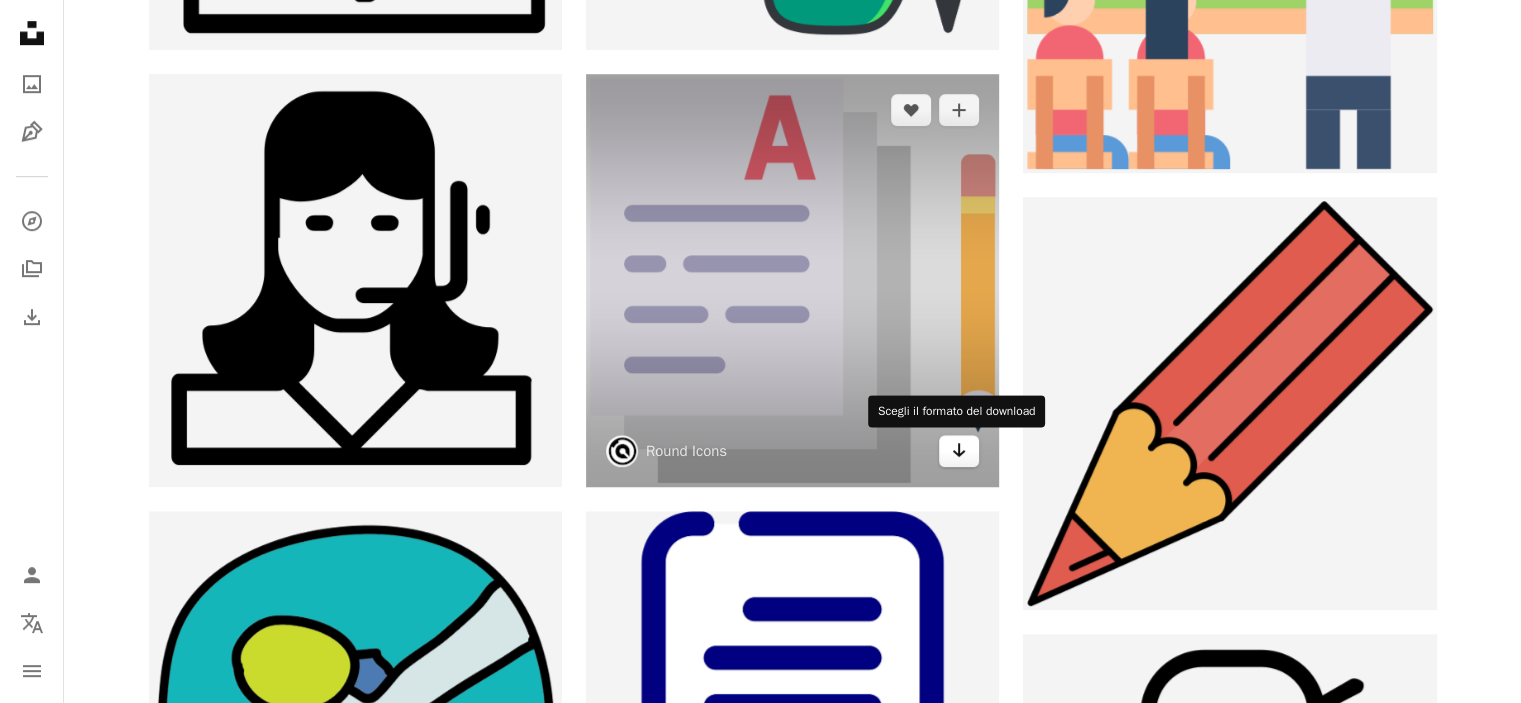 click on "Arrow pointing down" at bounding box center [959, 451] 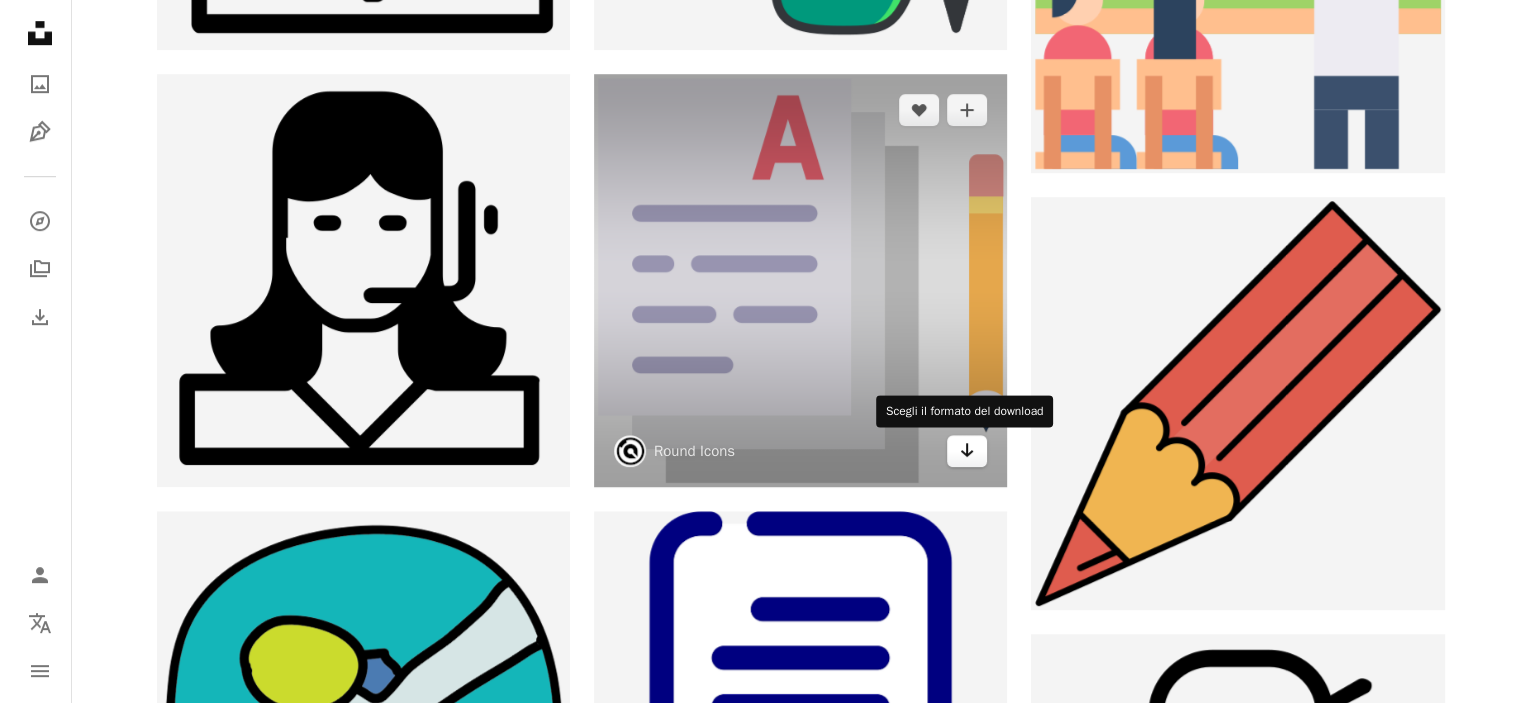 scroll, scrollTop: 0, scrollLeft: 0, axis: both 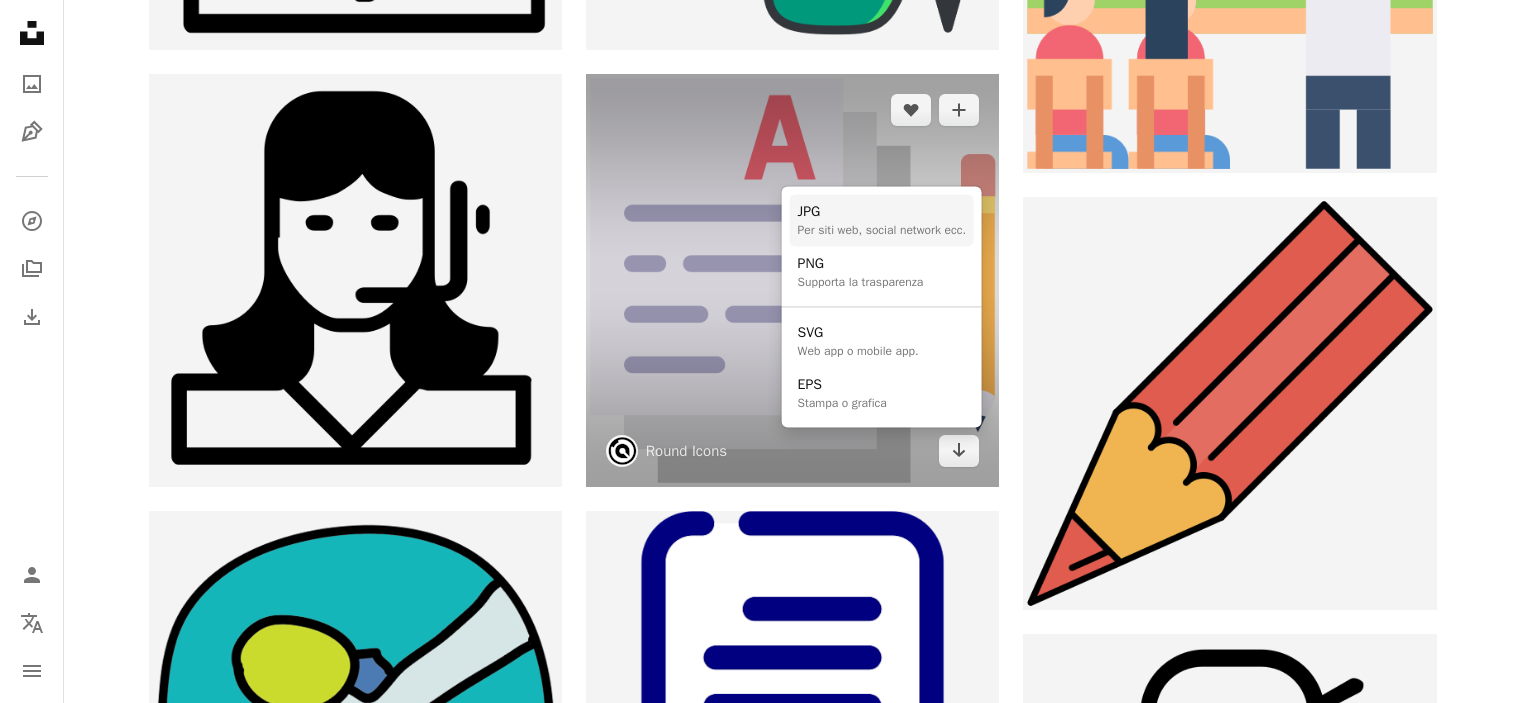click on "Per siti web, social network ecc." at bounding box center [882, 230] 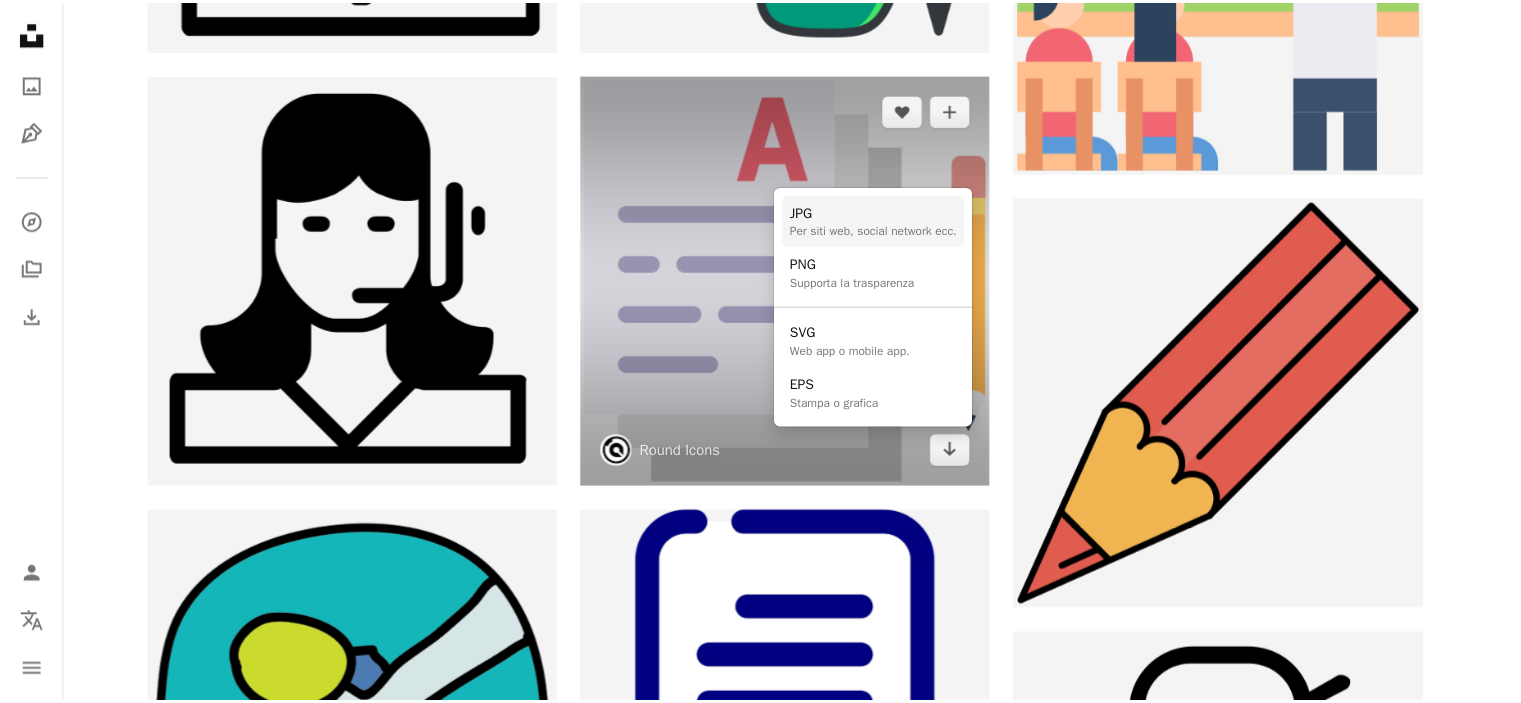 scroll, scrollTop: 1300, scrollLeft: 0, axis: vertical 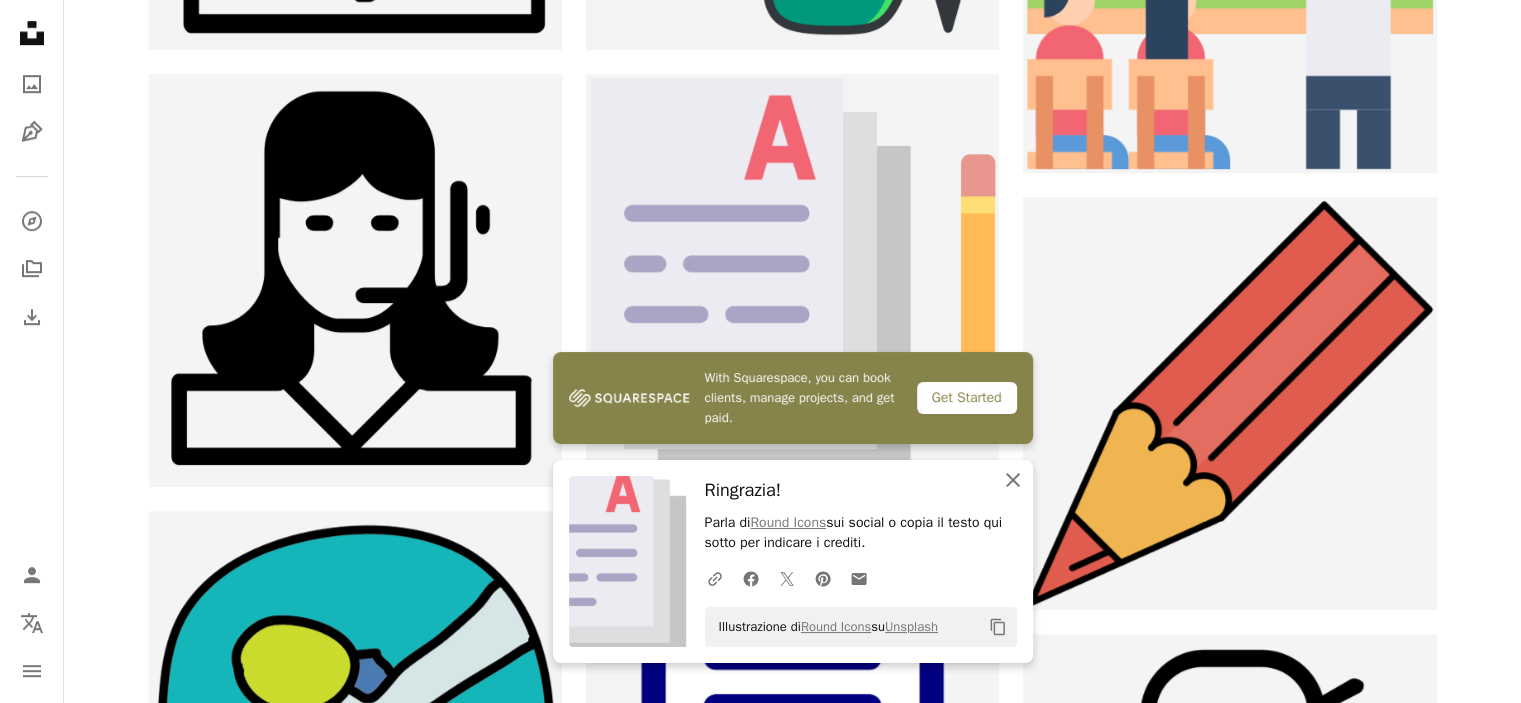 click 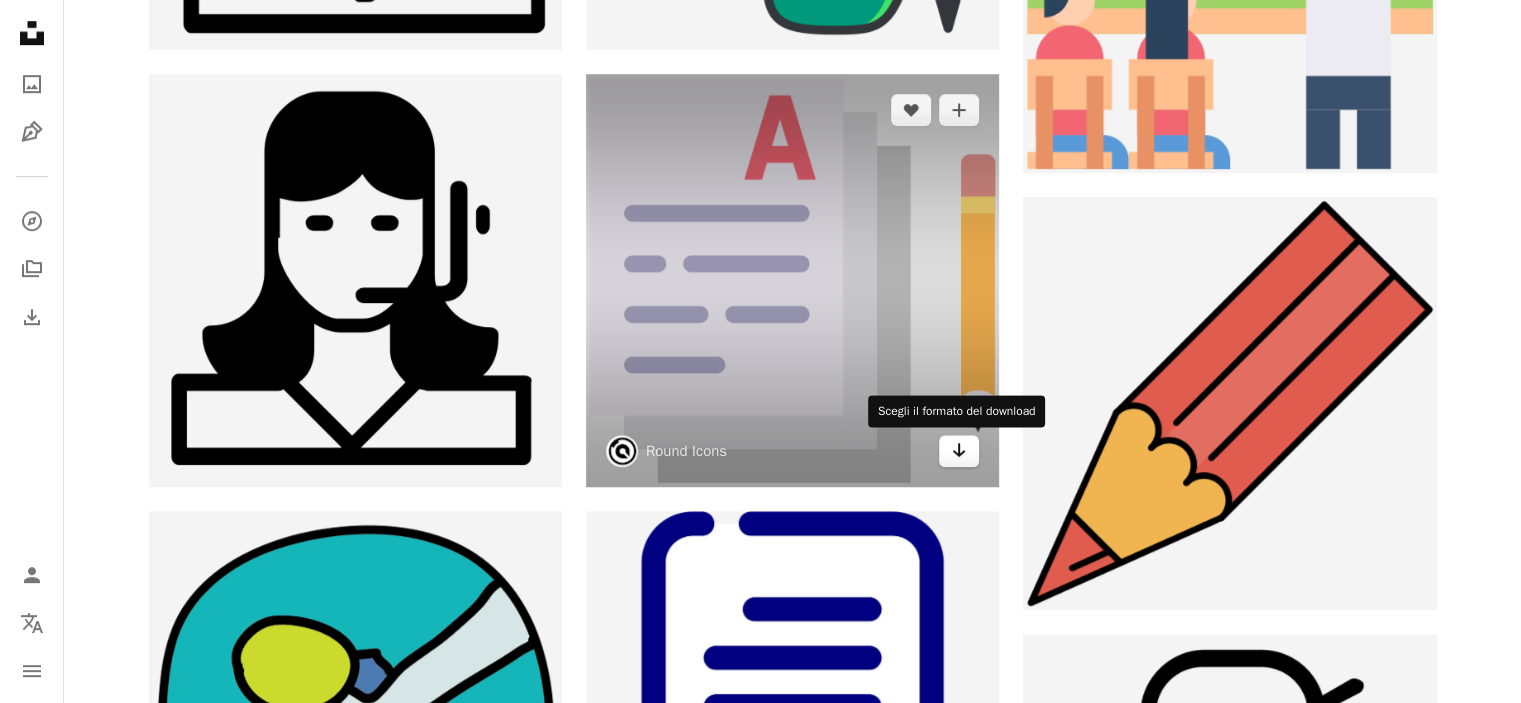 click 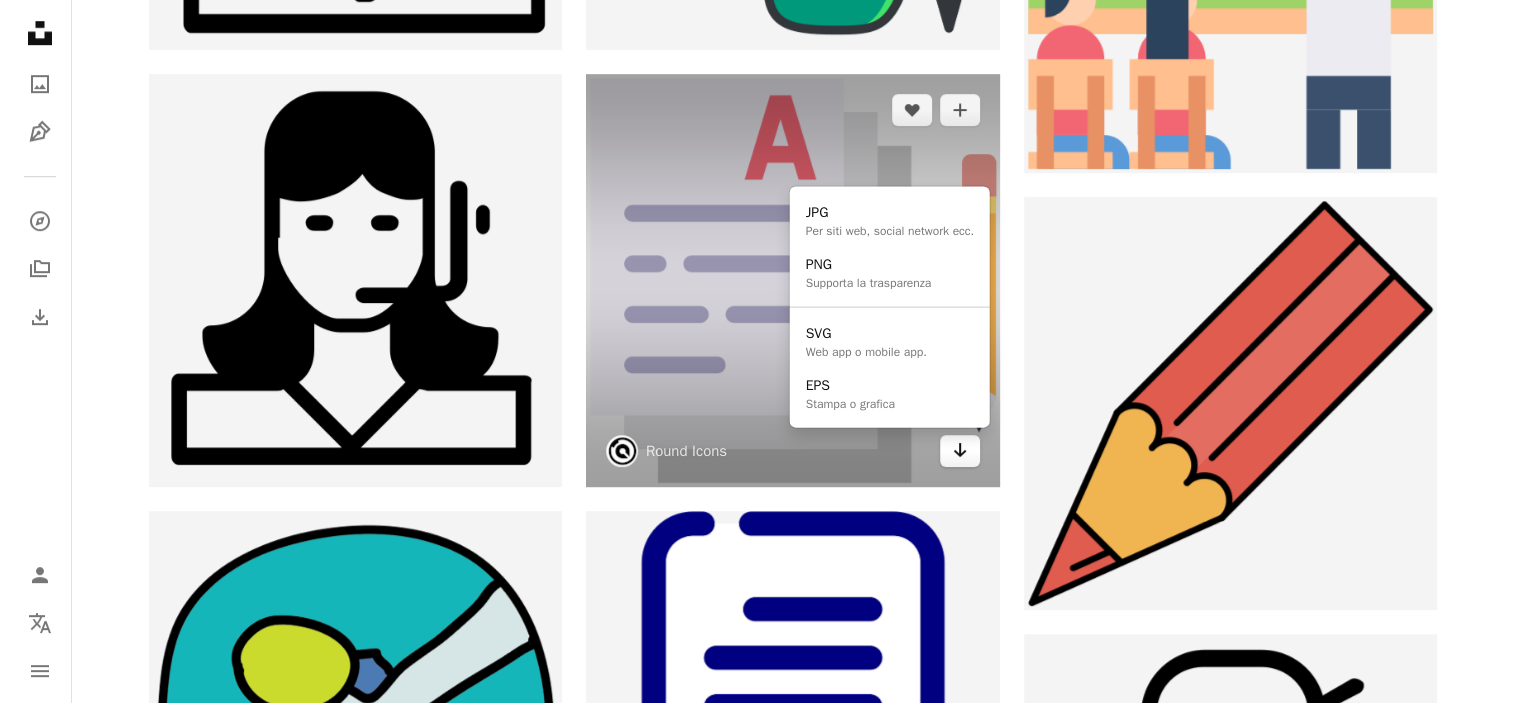 scroll, scrollTop: 0, scrollLeft: 0, axis: both 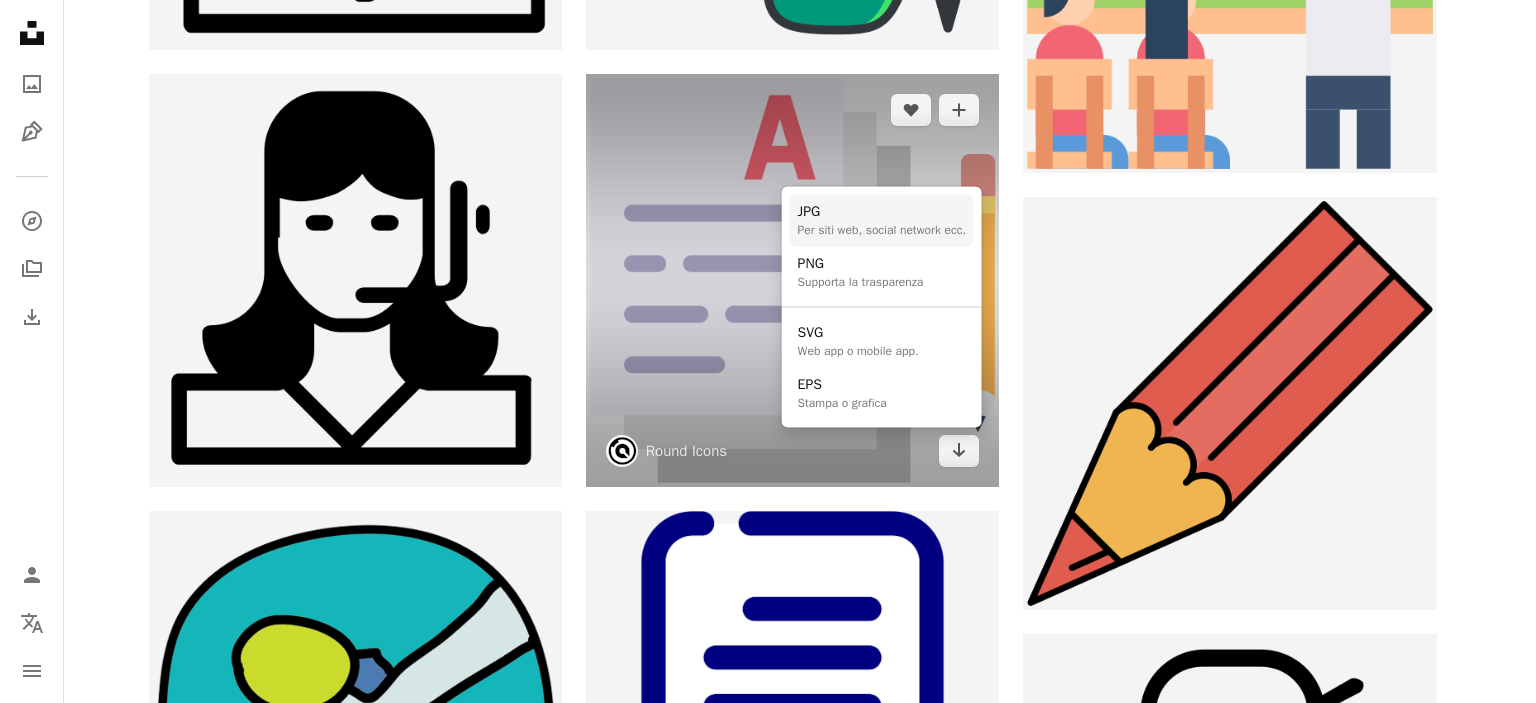 click on "JPG" at bounding box center (882, 212) 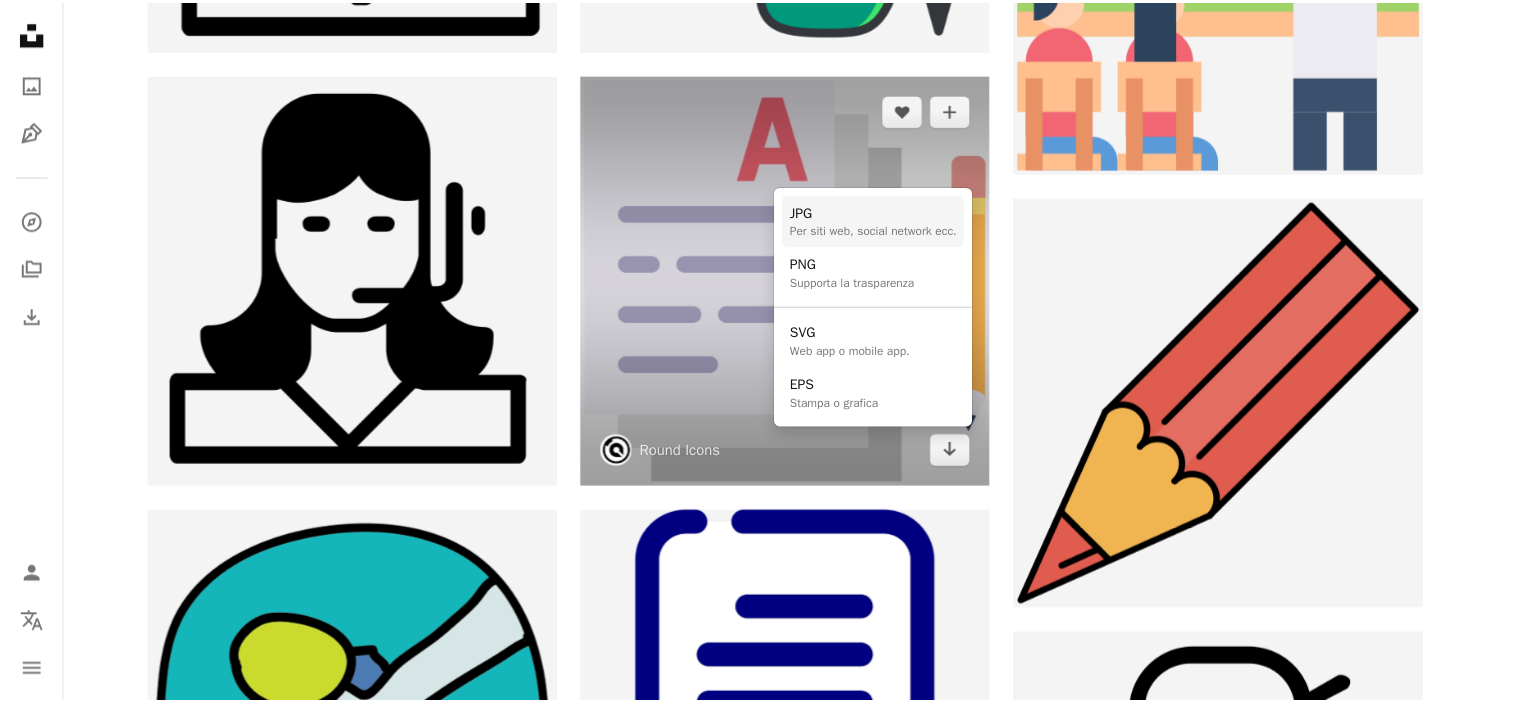 scroll, scrollTop: 1300, scrollLeft: 0, axis: vertical 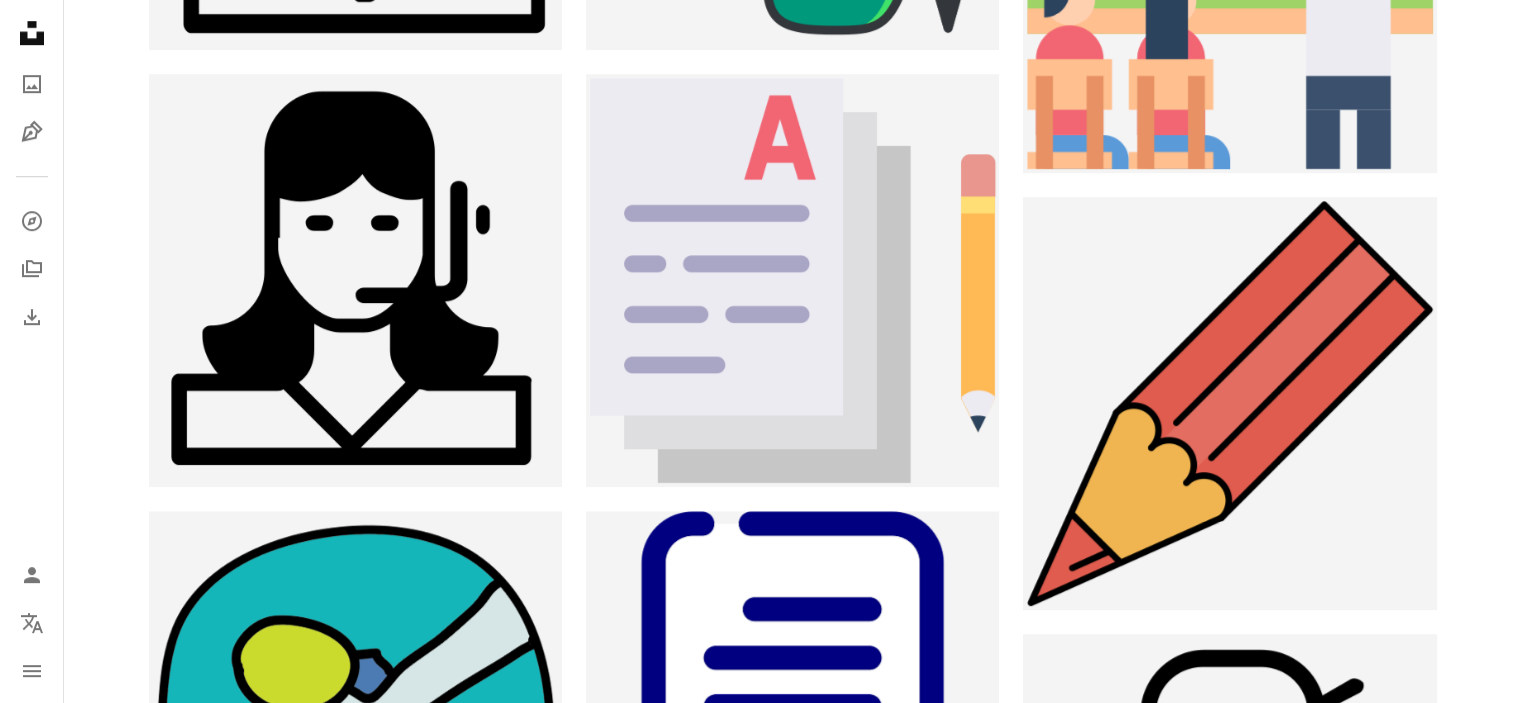click on "Arrow pointing down" 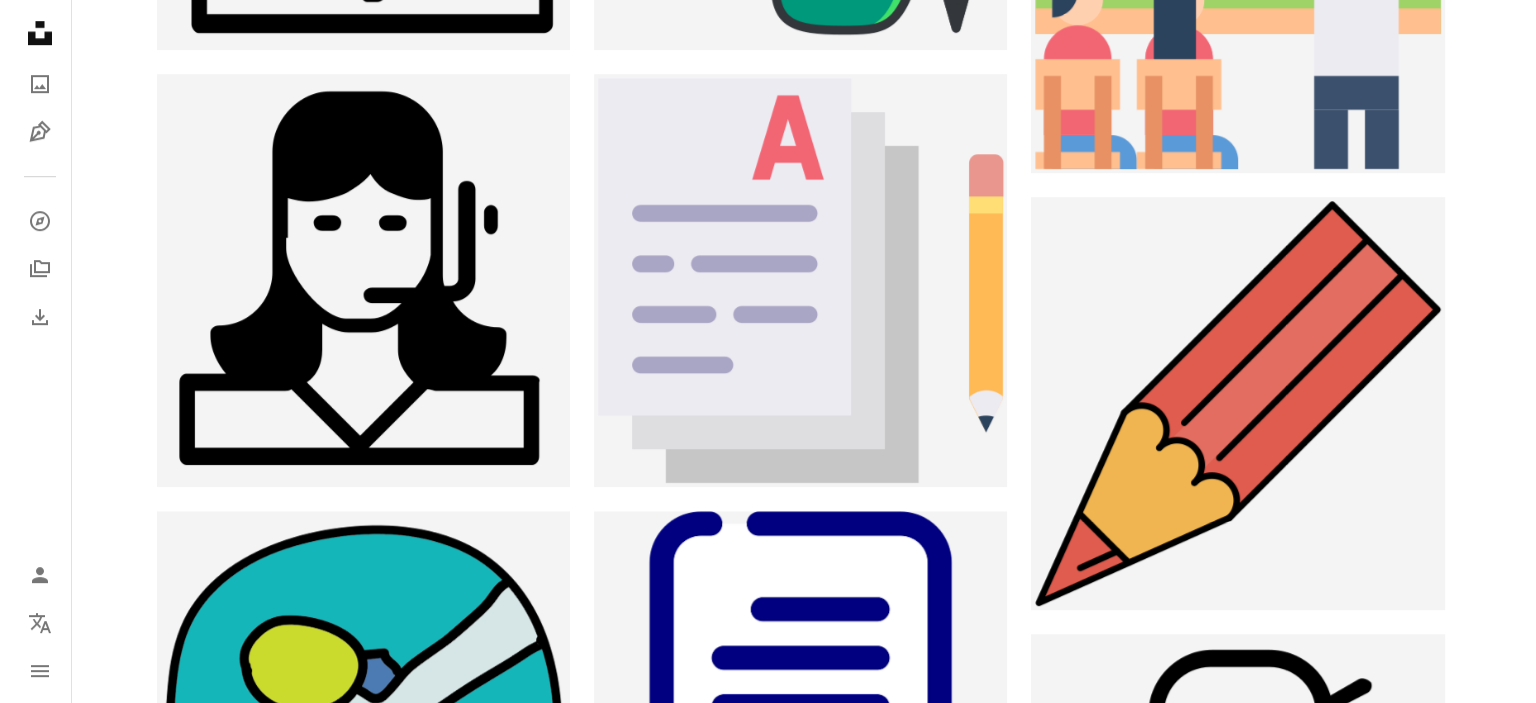 scroll, scrollTop: 0, scrollLeft: 0, axis: both 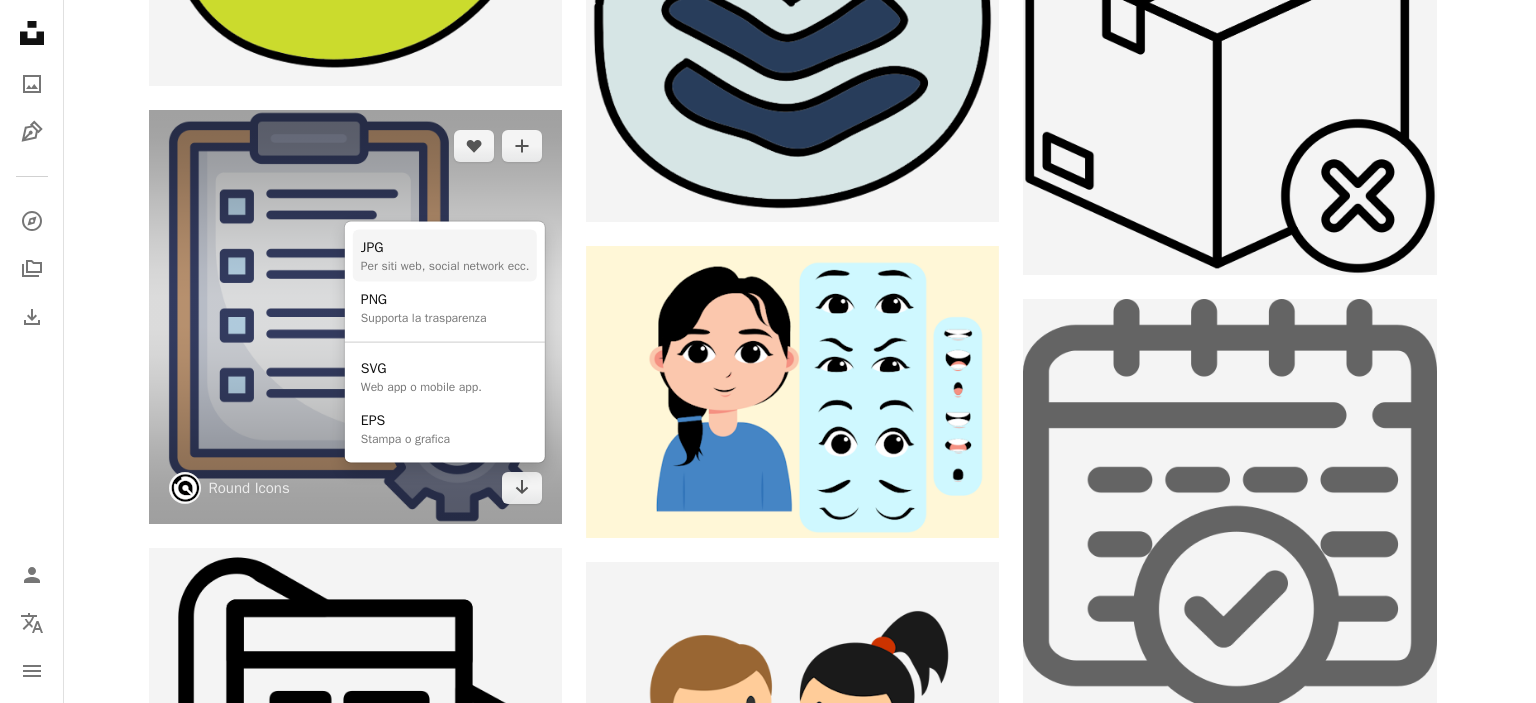 click on "Per siti web, social network ecc." at bounding box center (445, 266) 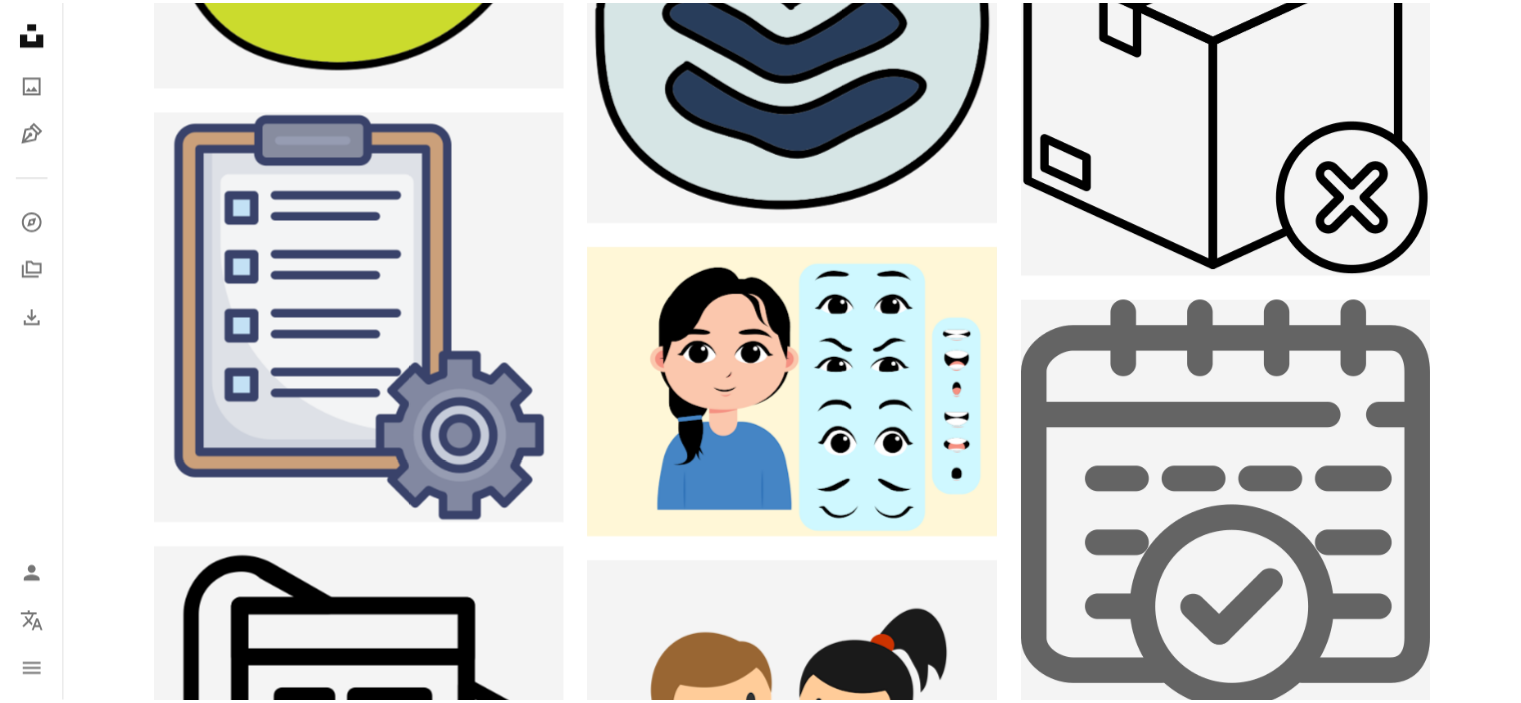 scroll, scrollTop: 10200, scrollLeft: 0, axis: vertical 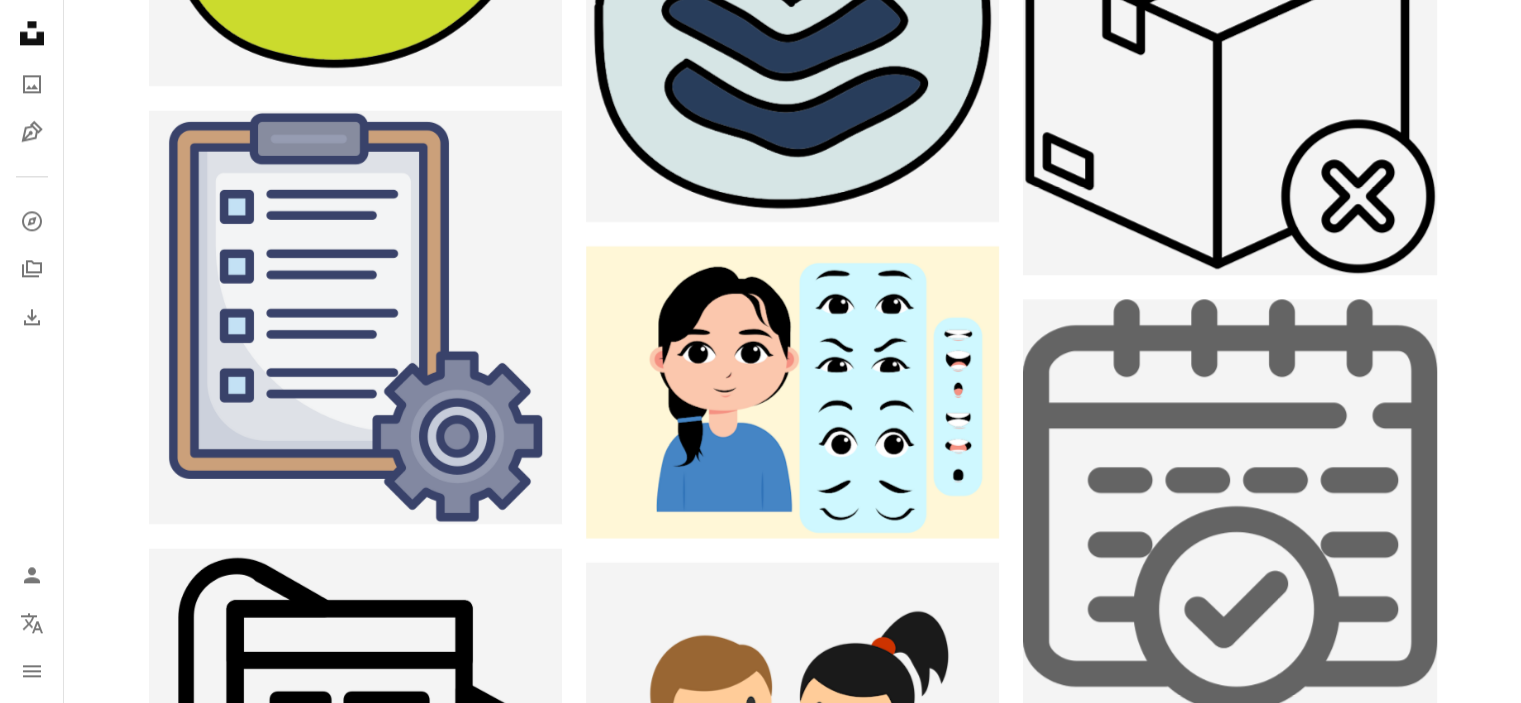 click on "**********" at bounding box center [595, -10168] 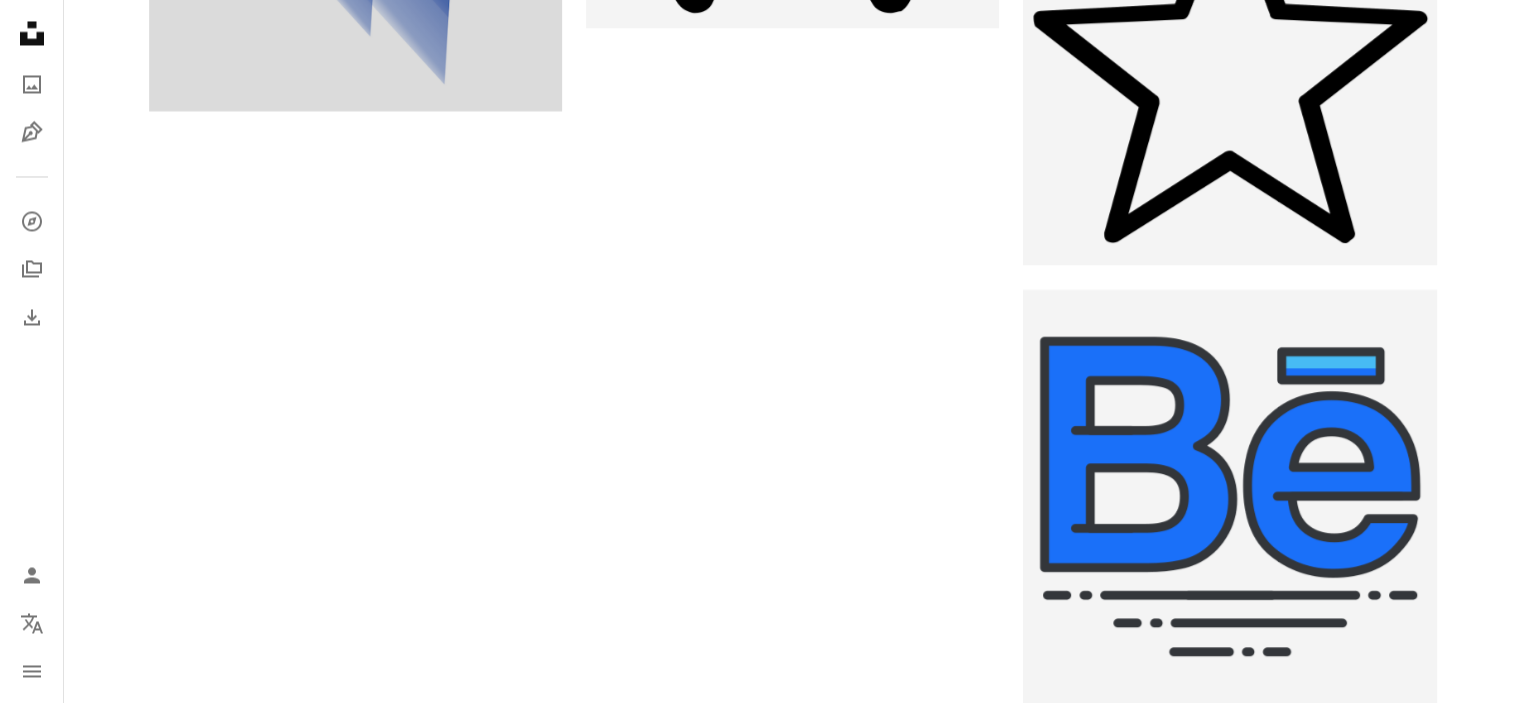 scroll, scrollTop: 0, scrollLeft: 0, axis: both 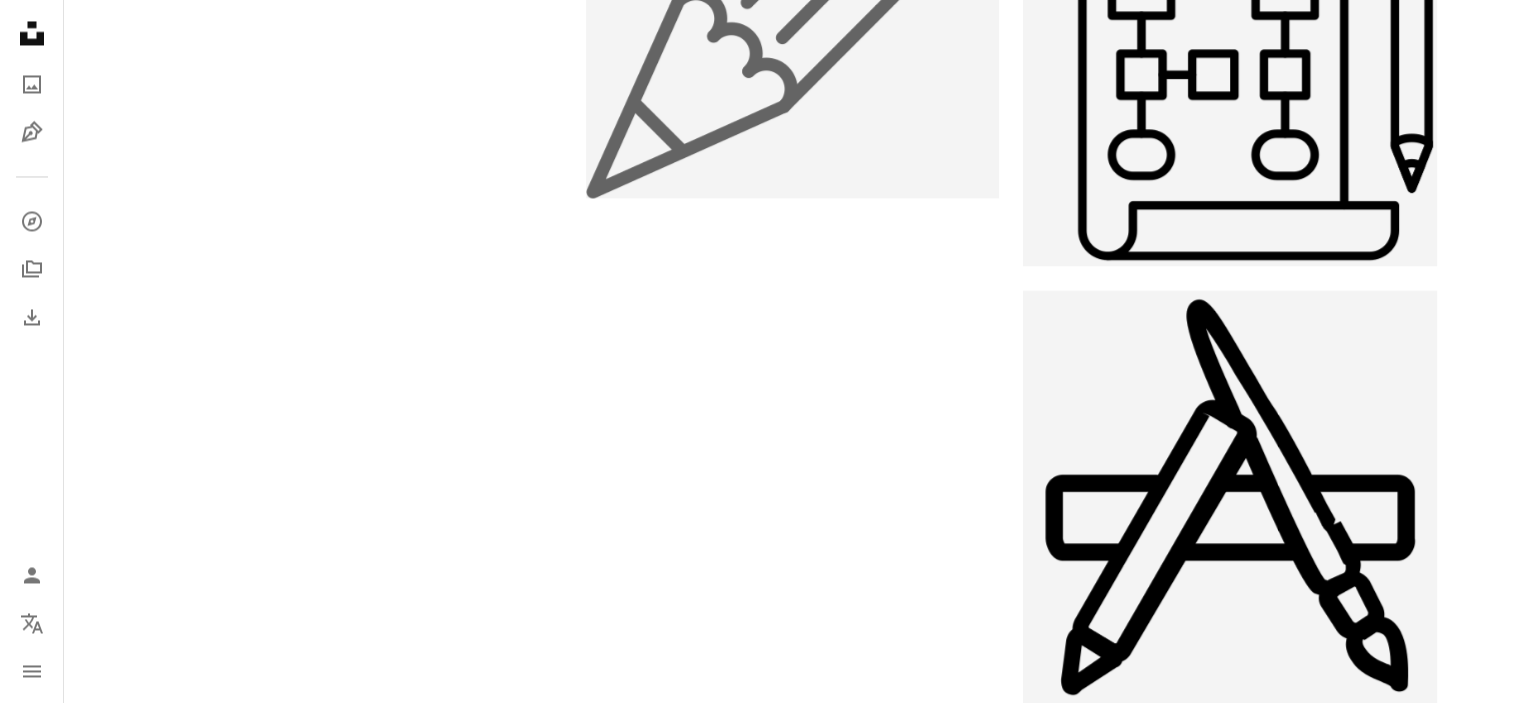 drag, startPoint x: 272, startPoint y: 29, endPoint x: 97, endPoint y: 23, distance: 175.10283 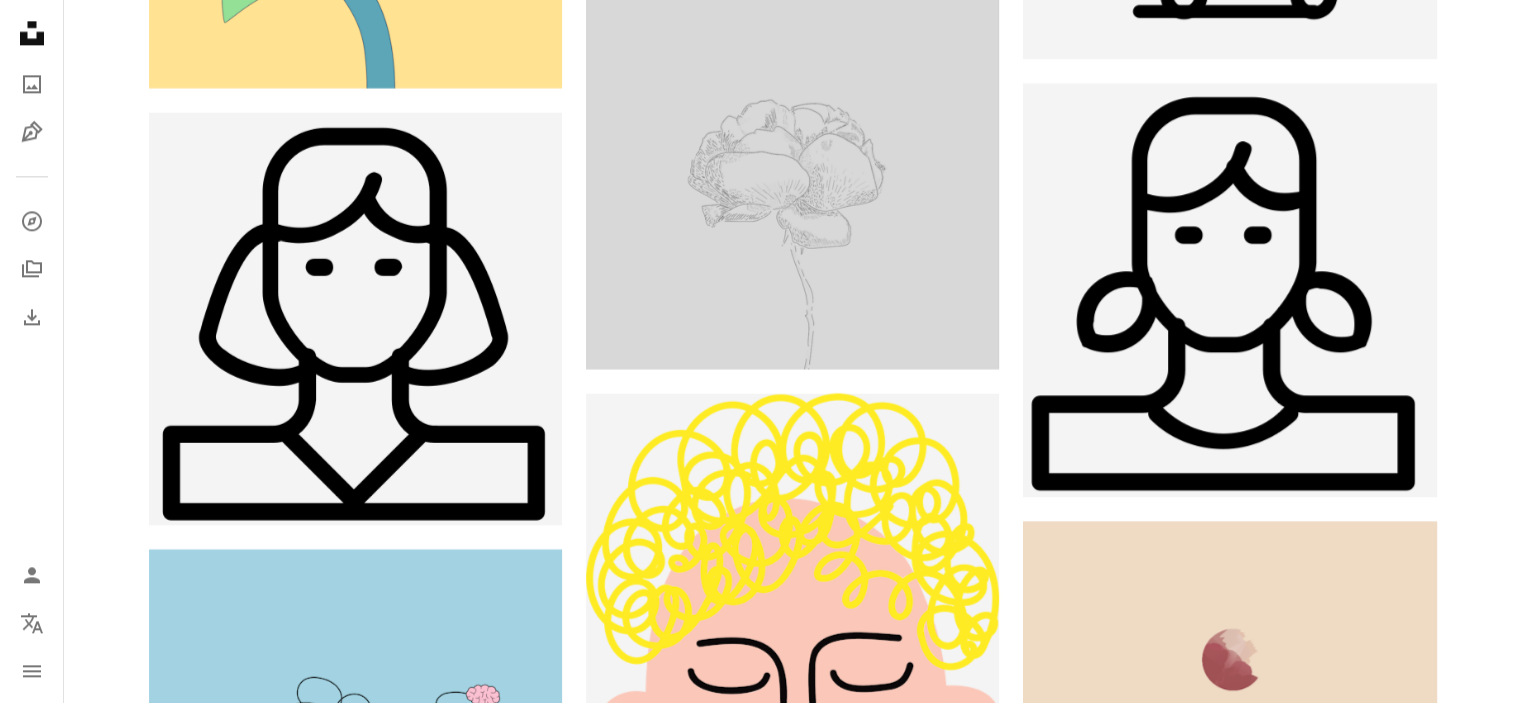 scroll, scrollTop: 13700, scrollLeft: 0, axis: vertical 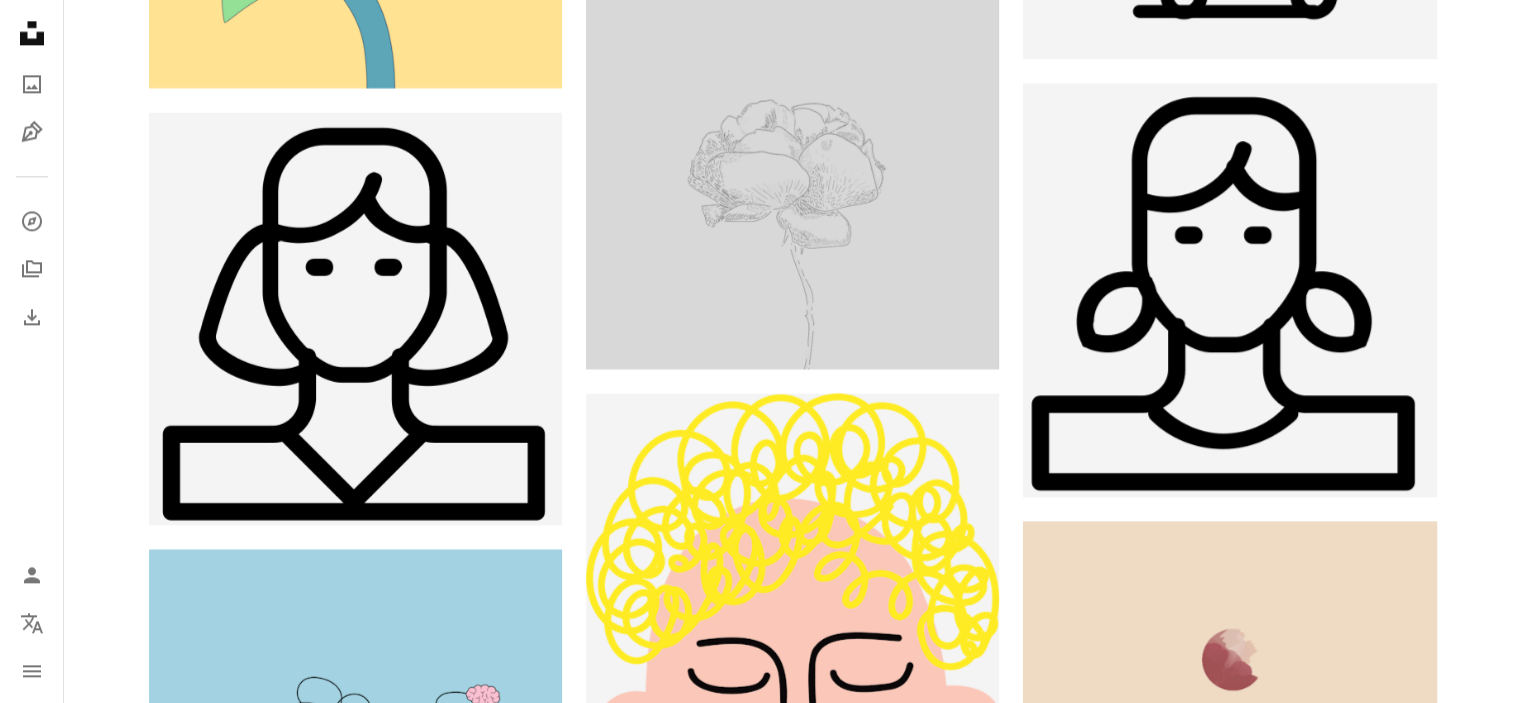 drag, startPoint x: 218, startPoint y: 35, endPoint x: 265, endPoint y: 32, distance: 47.095646 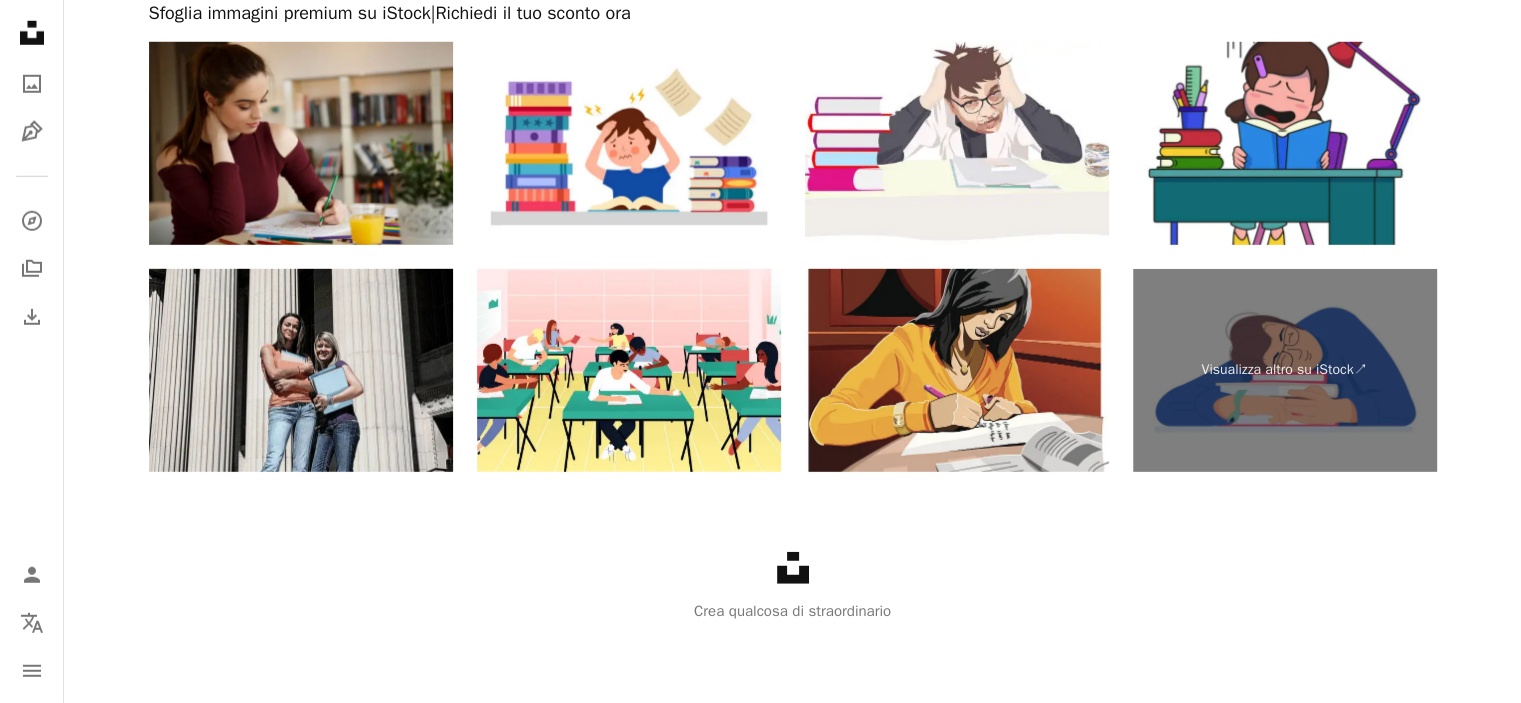scroll, scrollTop: 4400, scrollLeft: 0, axis: vertical 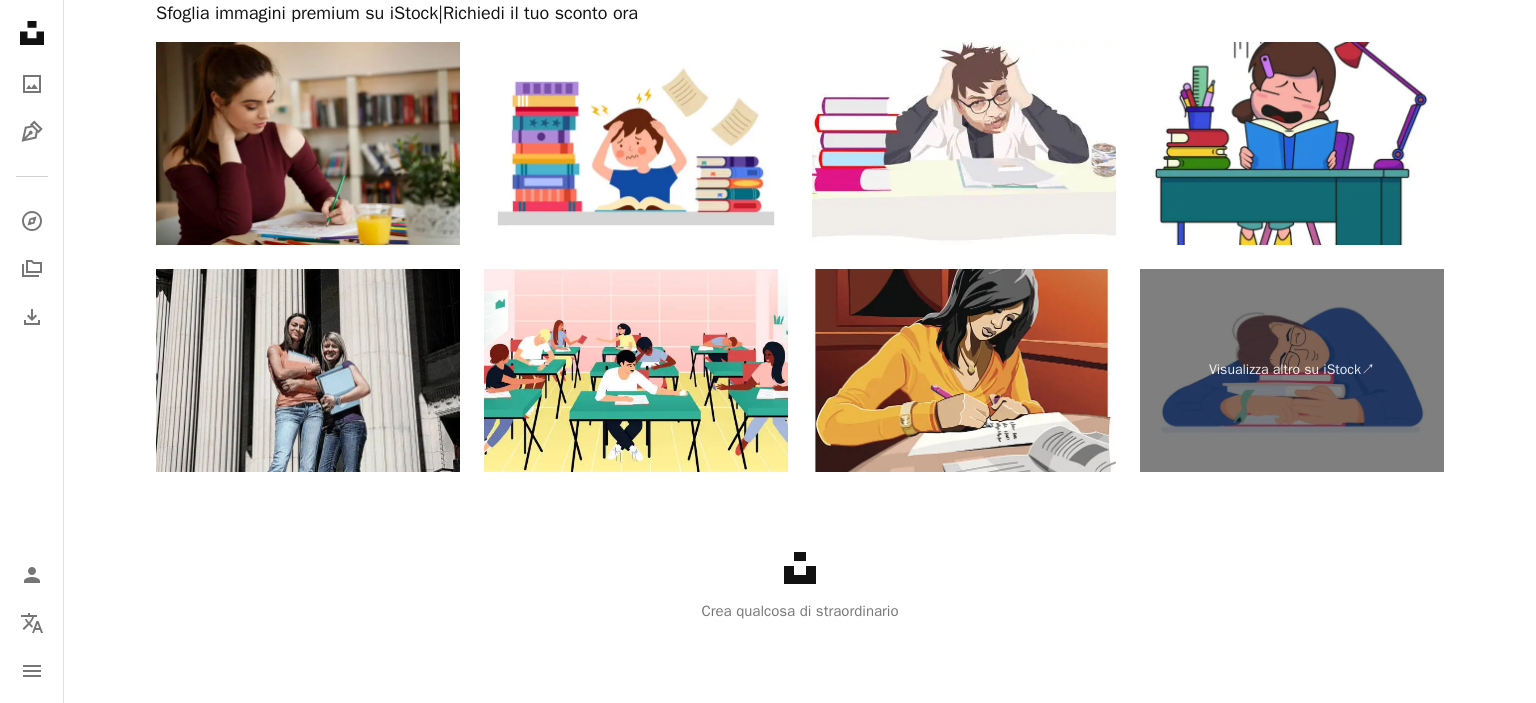 click 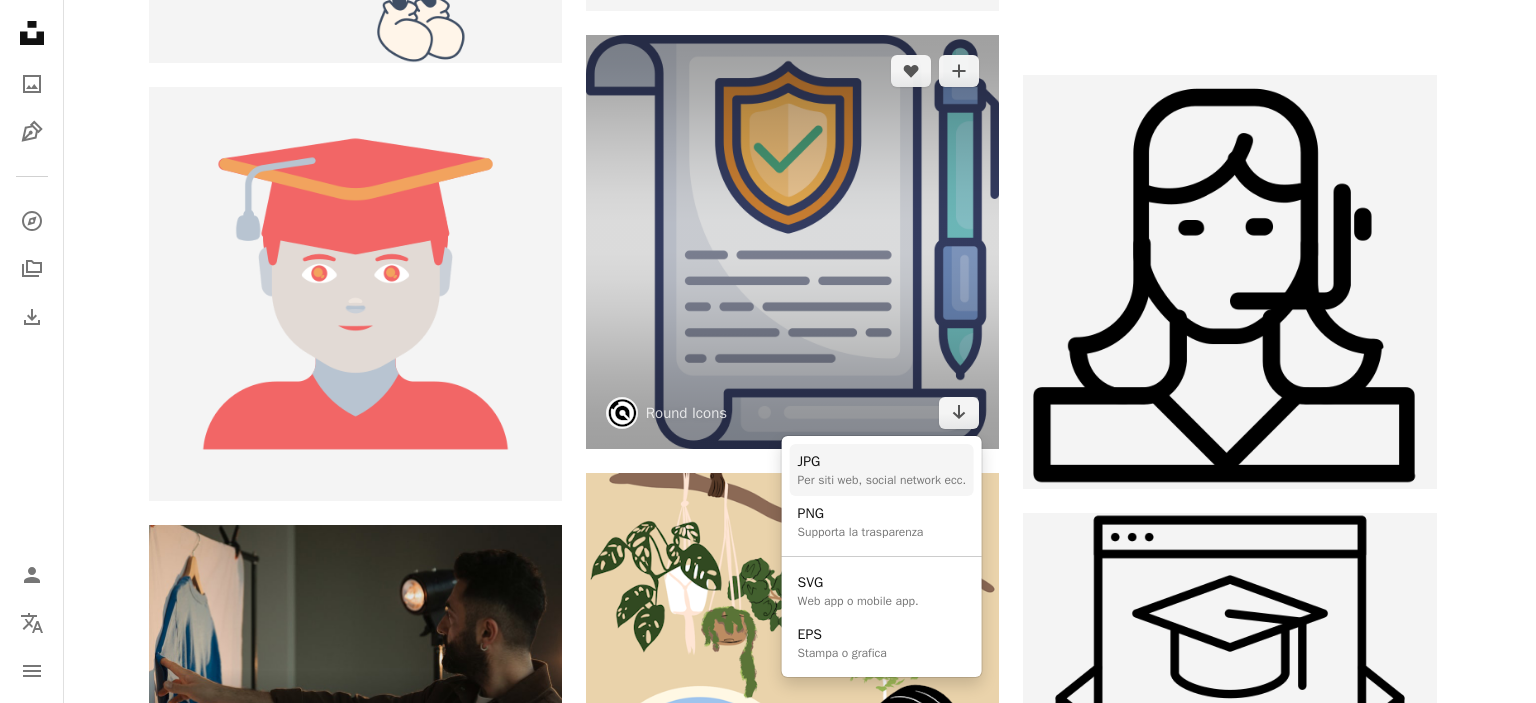 click on "JPG" at bounding box center (882, 462) 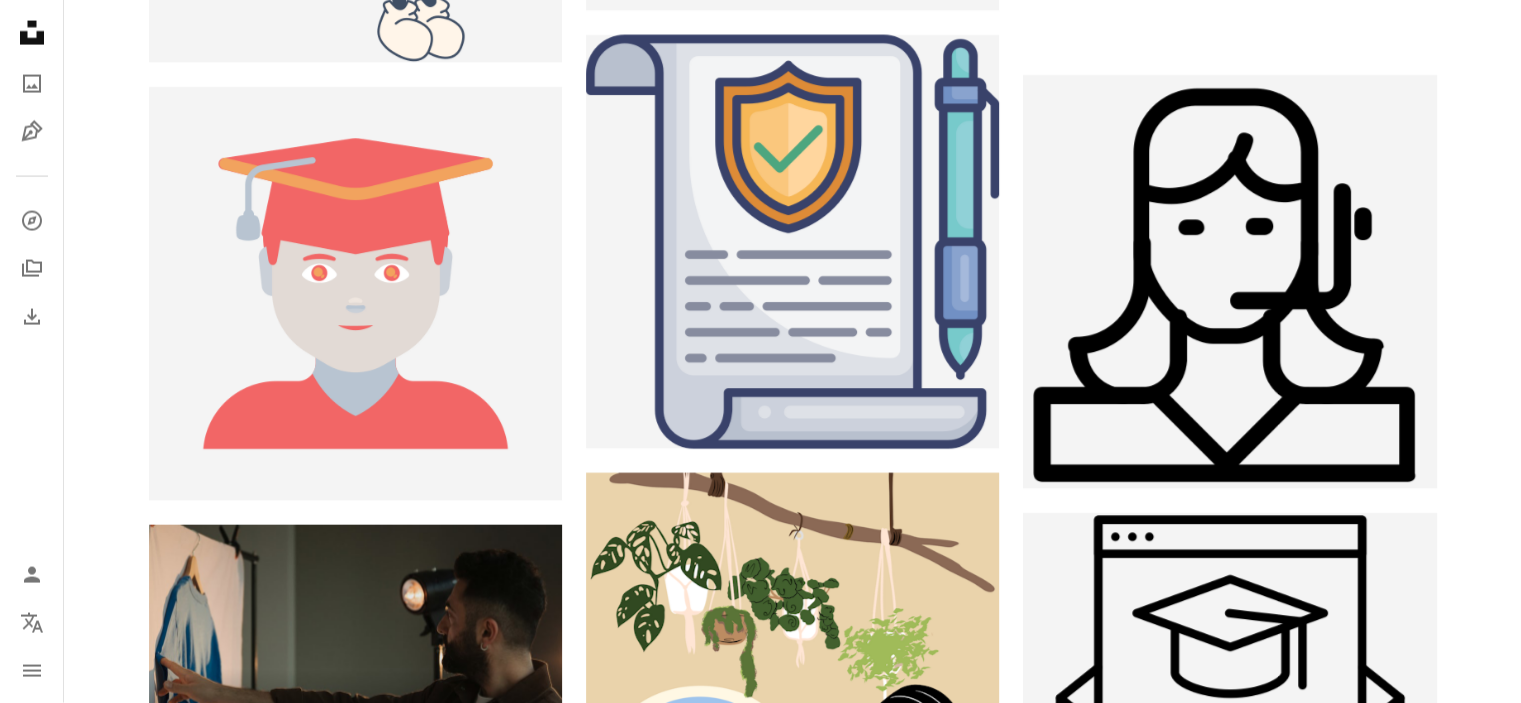 scroll, scrollTop: 864, scrollLeft: 0, axis: vertical 